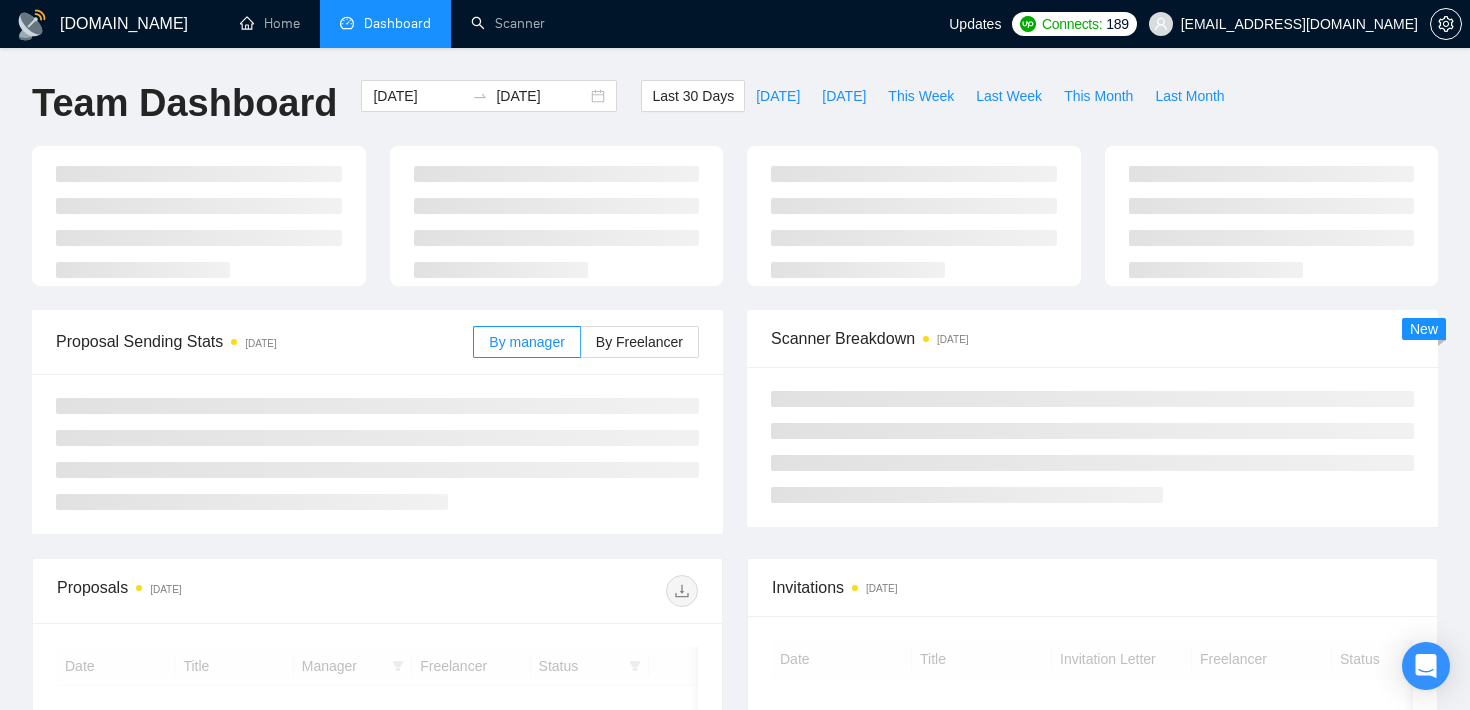 scroll, scrollTop: 0, scrollLeft: 0, axis: both 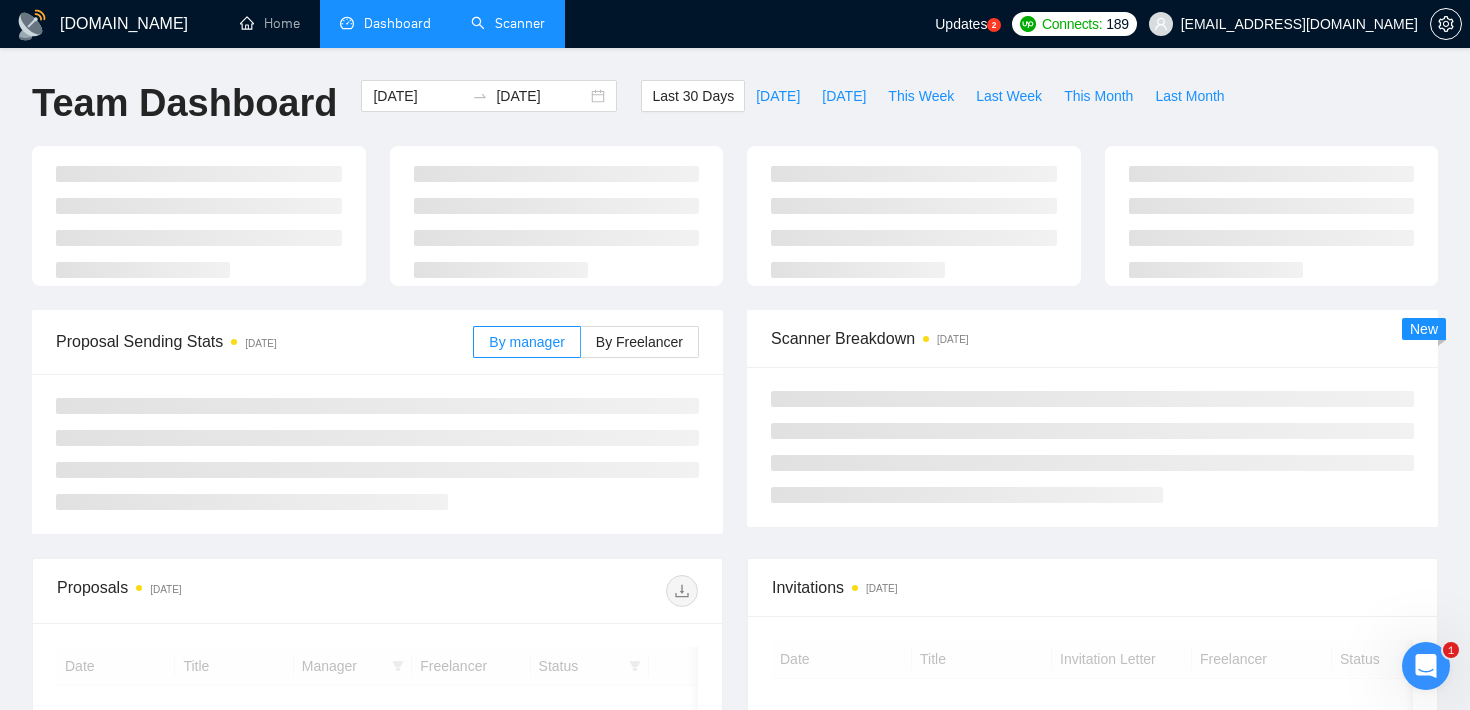 click on "Scanner" at bounding box center [508, 23] 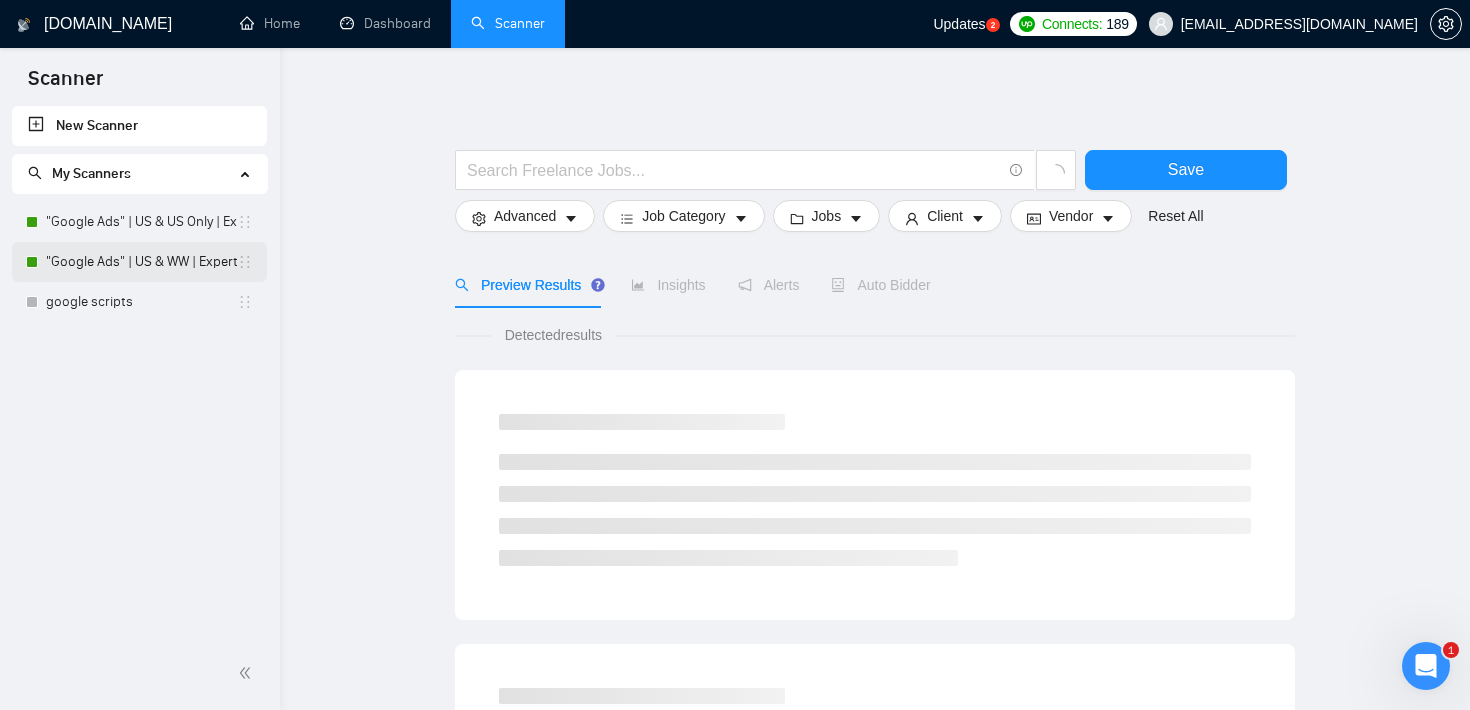 click on ""Google Ads" | US & WW | Expert" at bounding box center [141, 262] 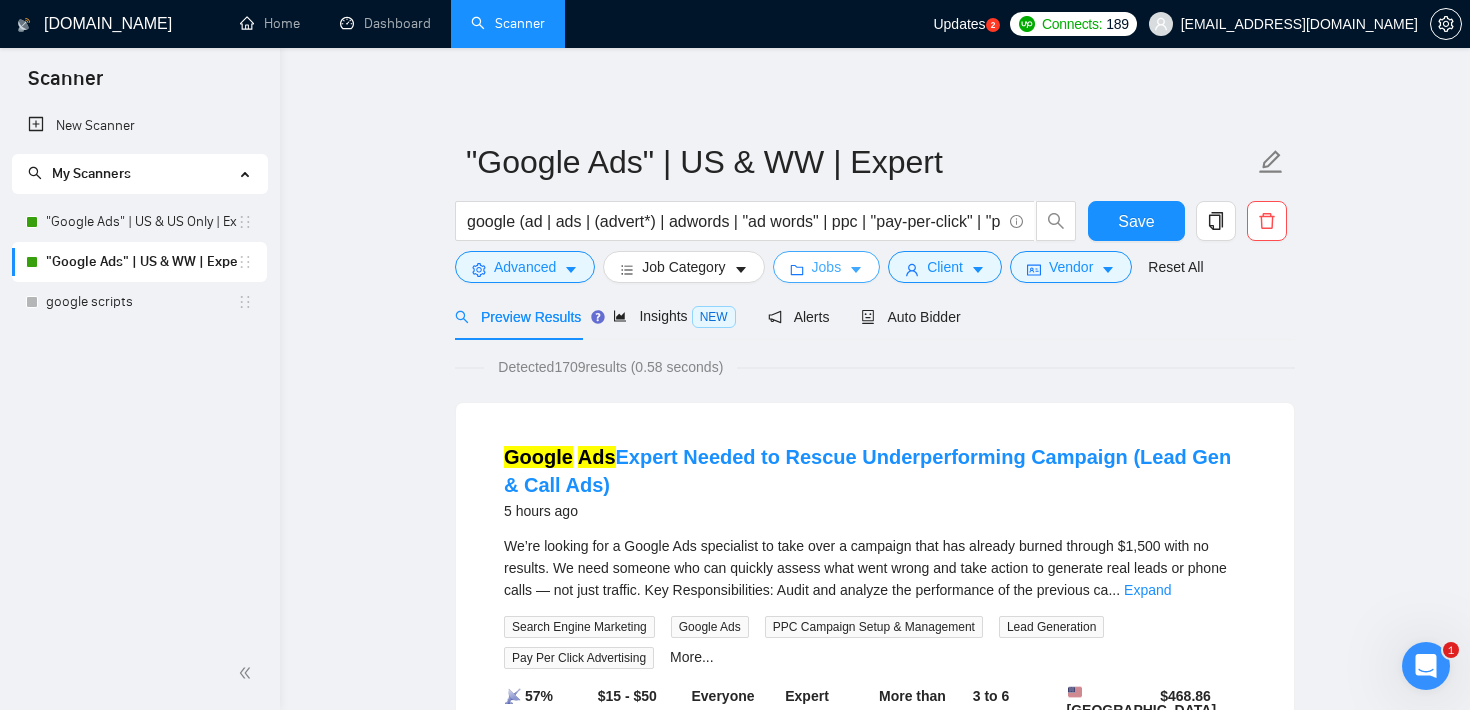 click on "Jobs" at bounding box center (827, 267) 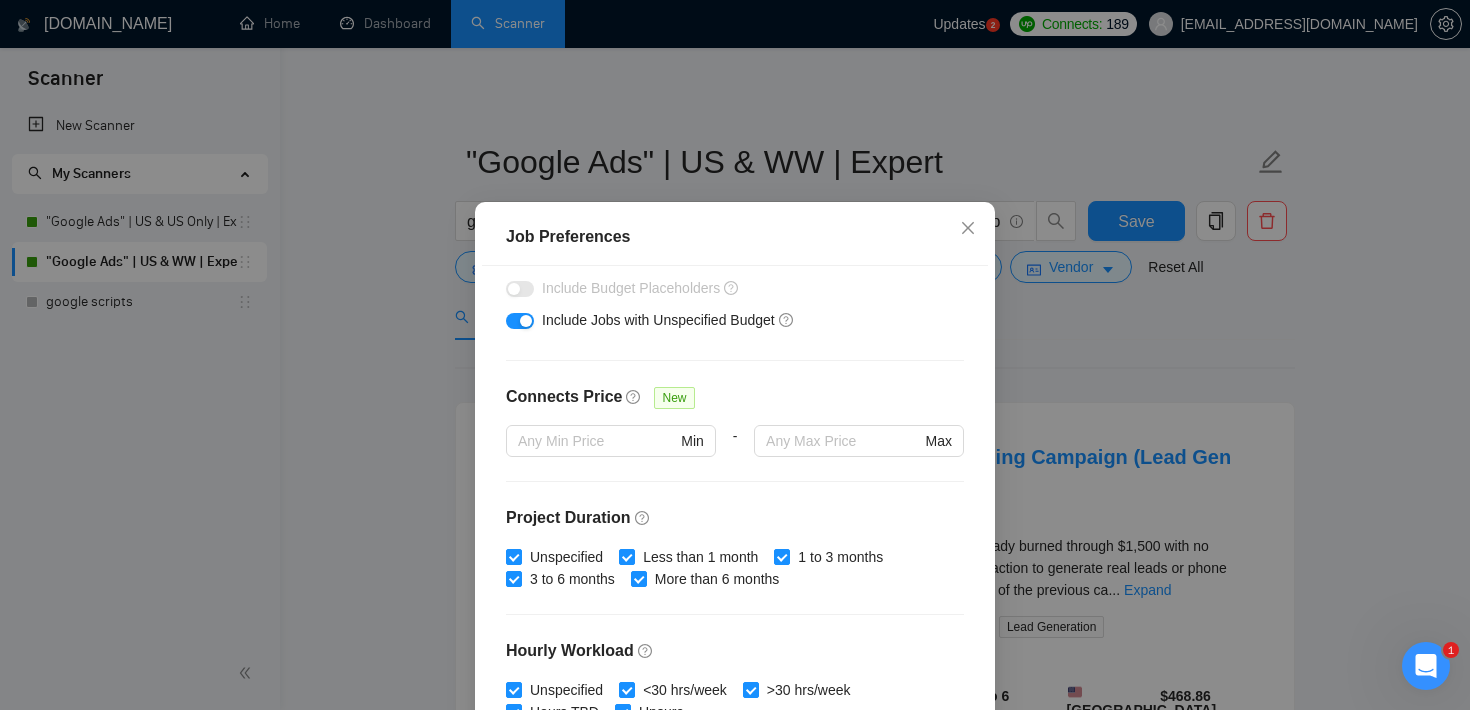 scroll, scrollTop: 376, scrollLeft: 0, axis: vertical 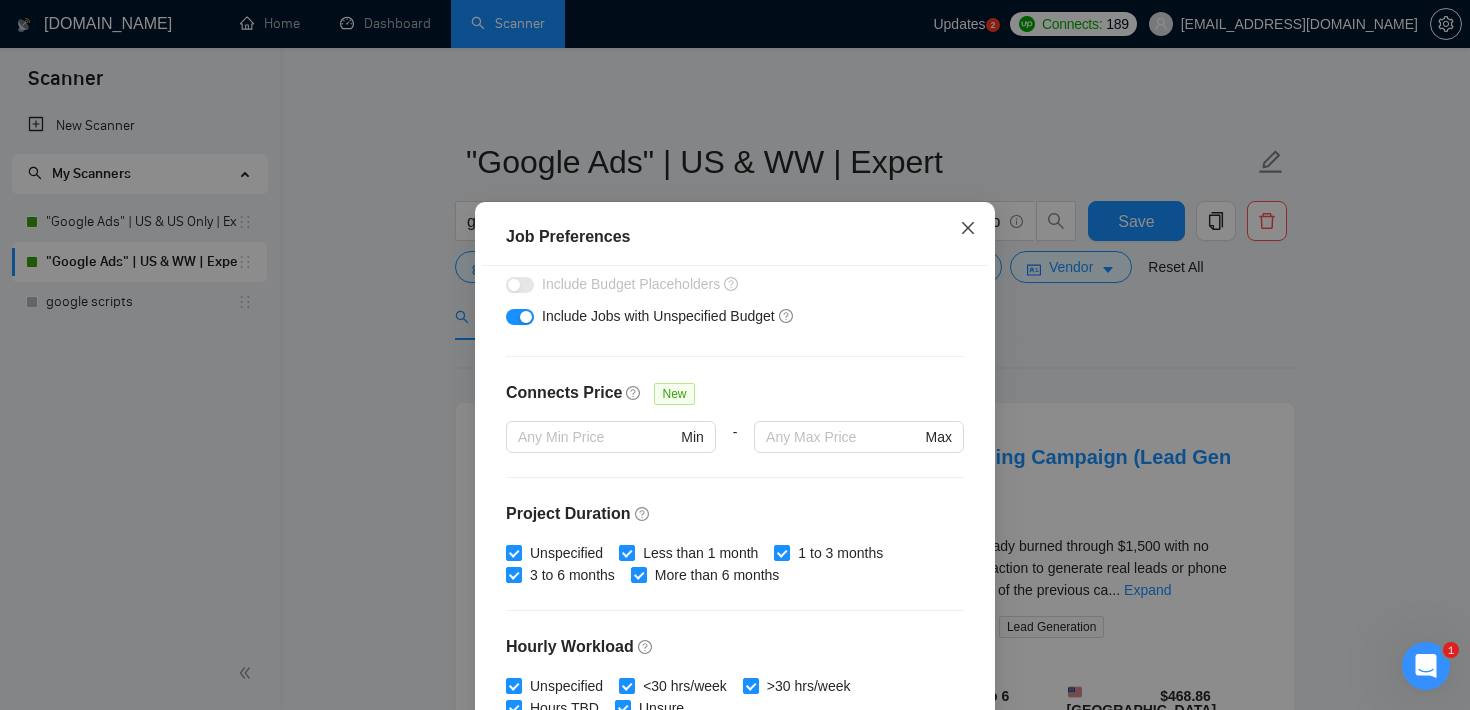 click 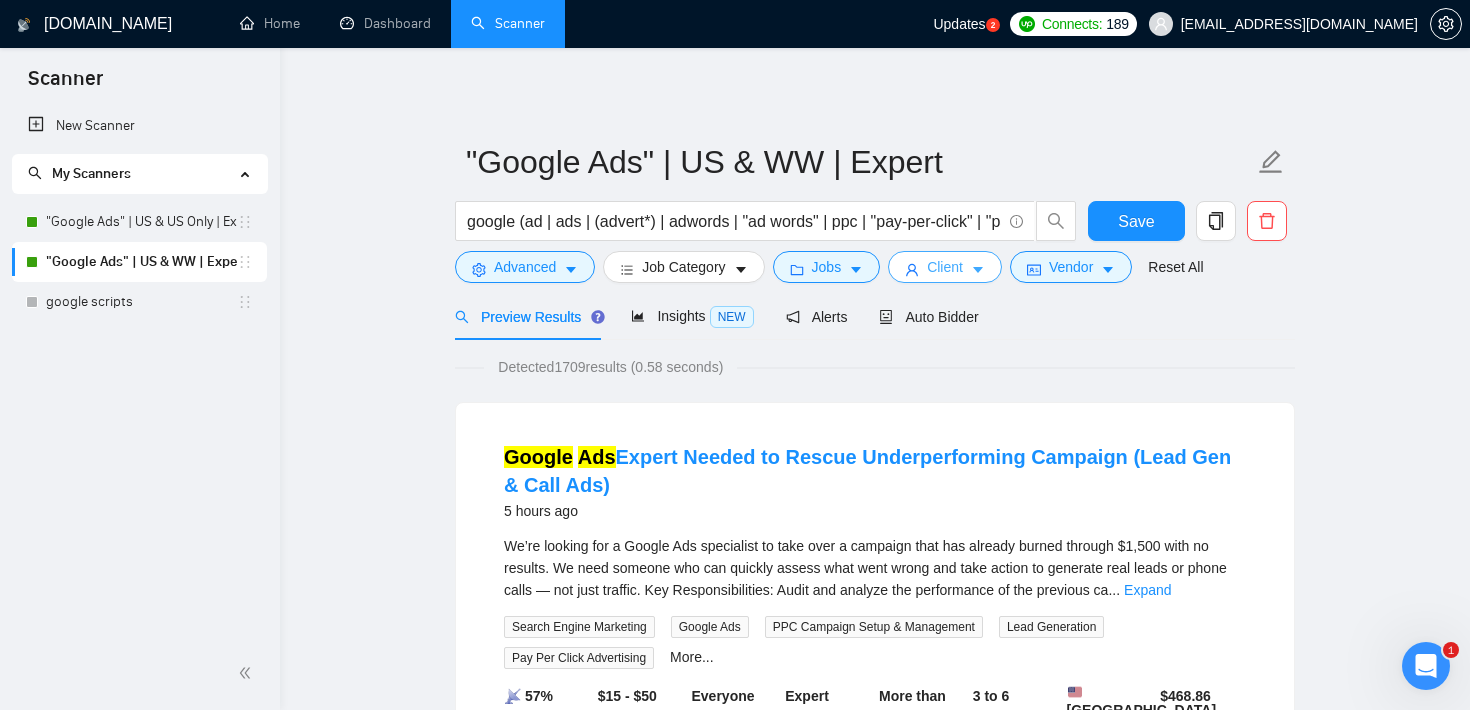 click on "Client" at bounding box center (945, 267) 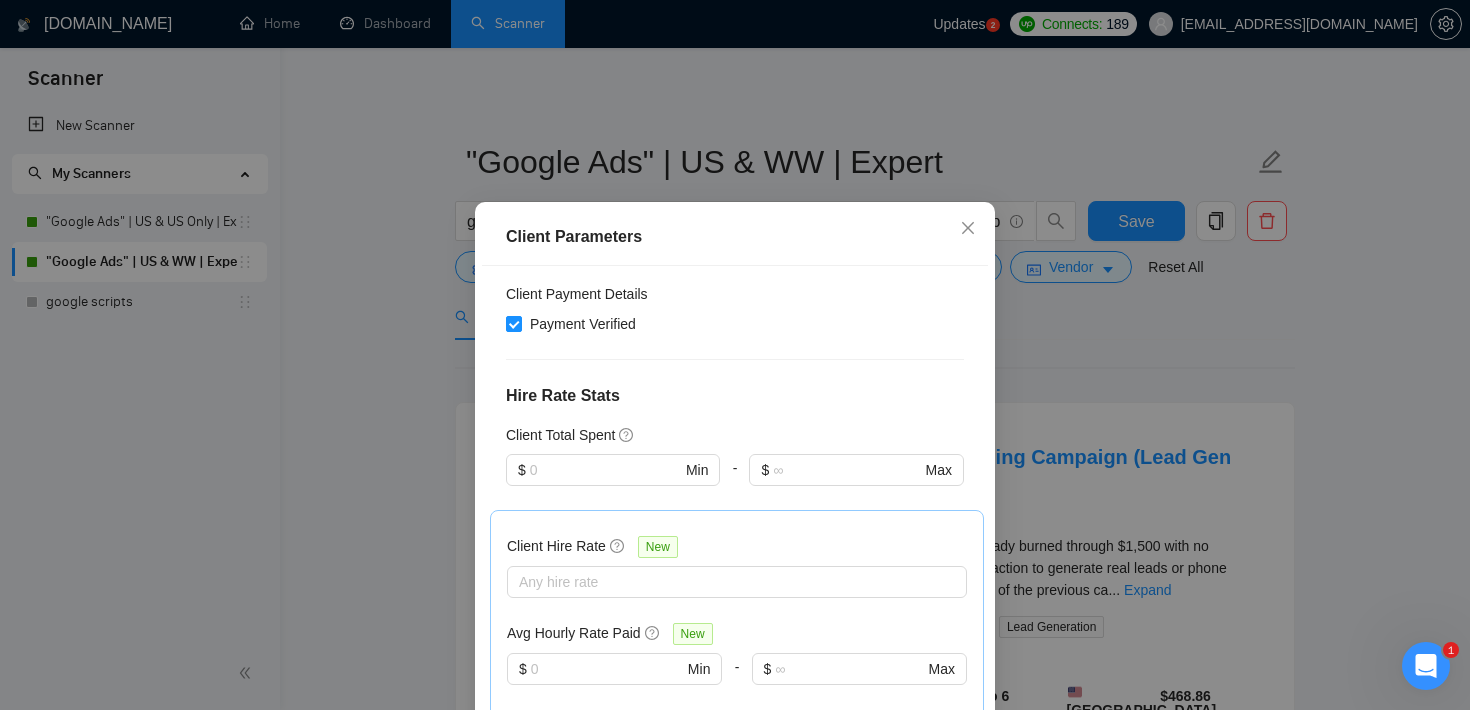 scroll, scrollTop: 386, scrollLeft: 0, axis: vertical 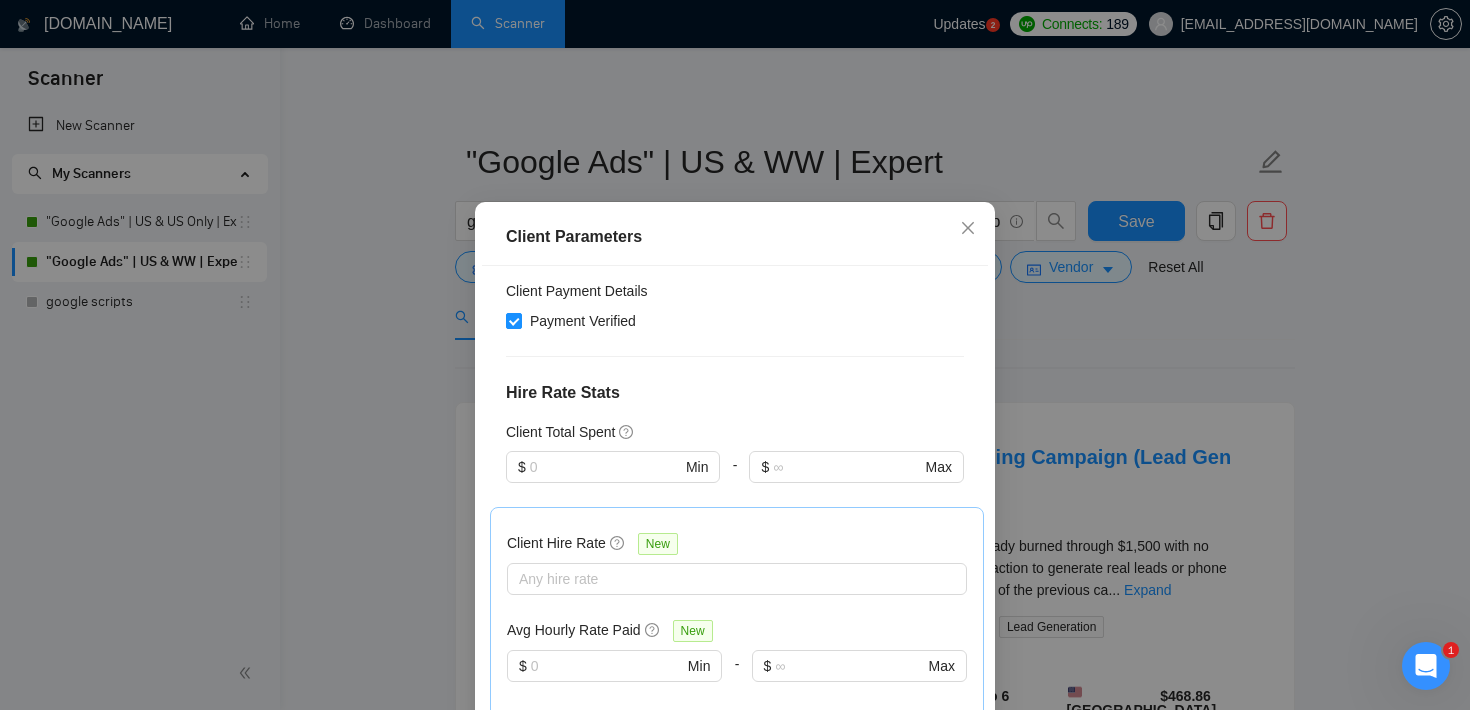 click on "Client Parameters Client Location Include Client Countries [GEOGRAPHIC_DATA]   Exclude Client Countries   Select Client Rating Client Min Average Feedback Include clients with no feedback Client Payment Details Payment Verified Hire Rate Stats   Client Total Spent $ Min - $ Max Client Hire Rate New   Any hire rate   Avg Hourly Rate Paid New $ Min - $ Max Include Clients without Sufficient History Client Profile Client Industry New   Any industry Client Company Size   Any company size Enterprise Clients New   Any clients Reset OK" at bounding box center (735, 355) 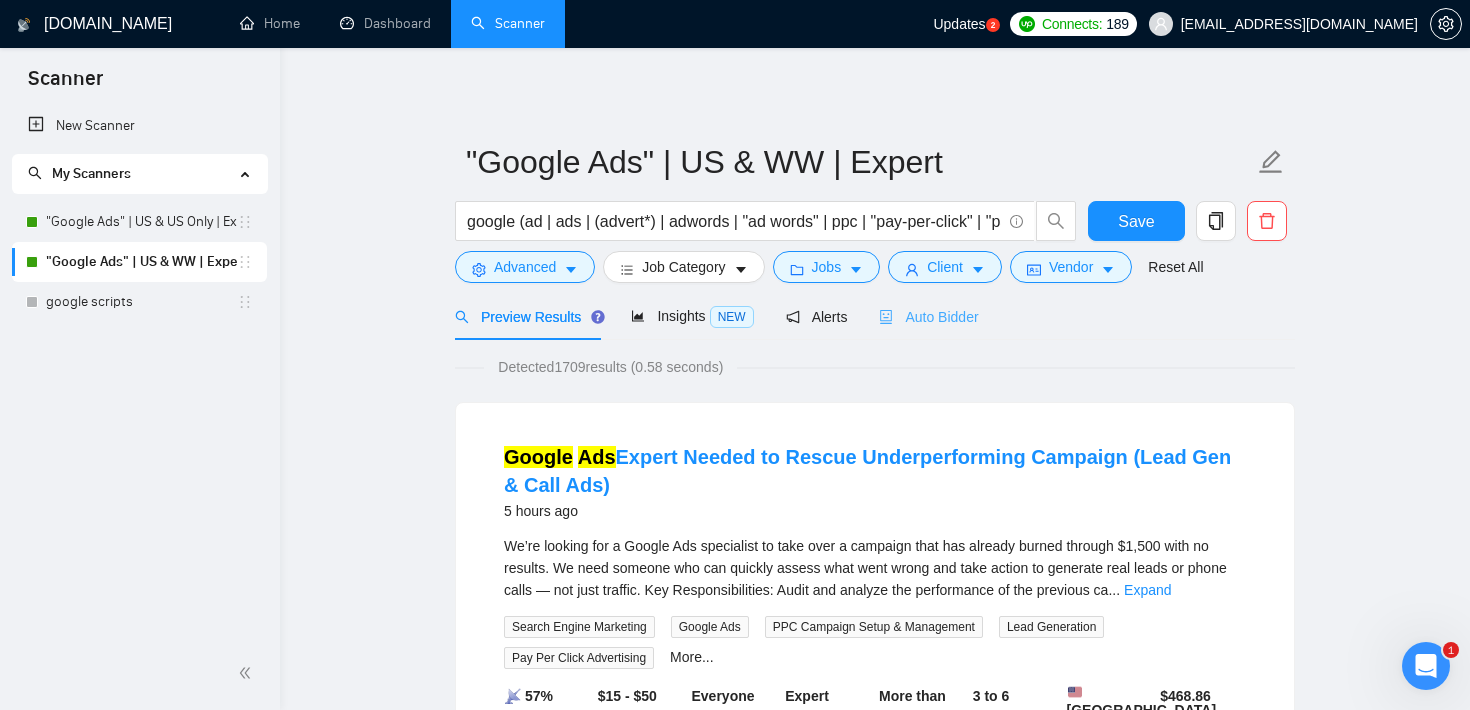 click on "Auto Bidder" at bounding box center [928, 316] 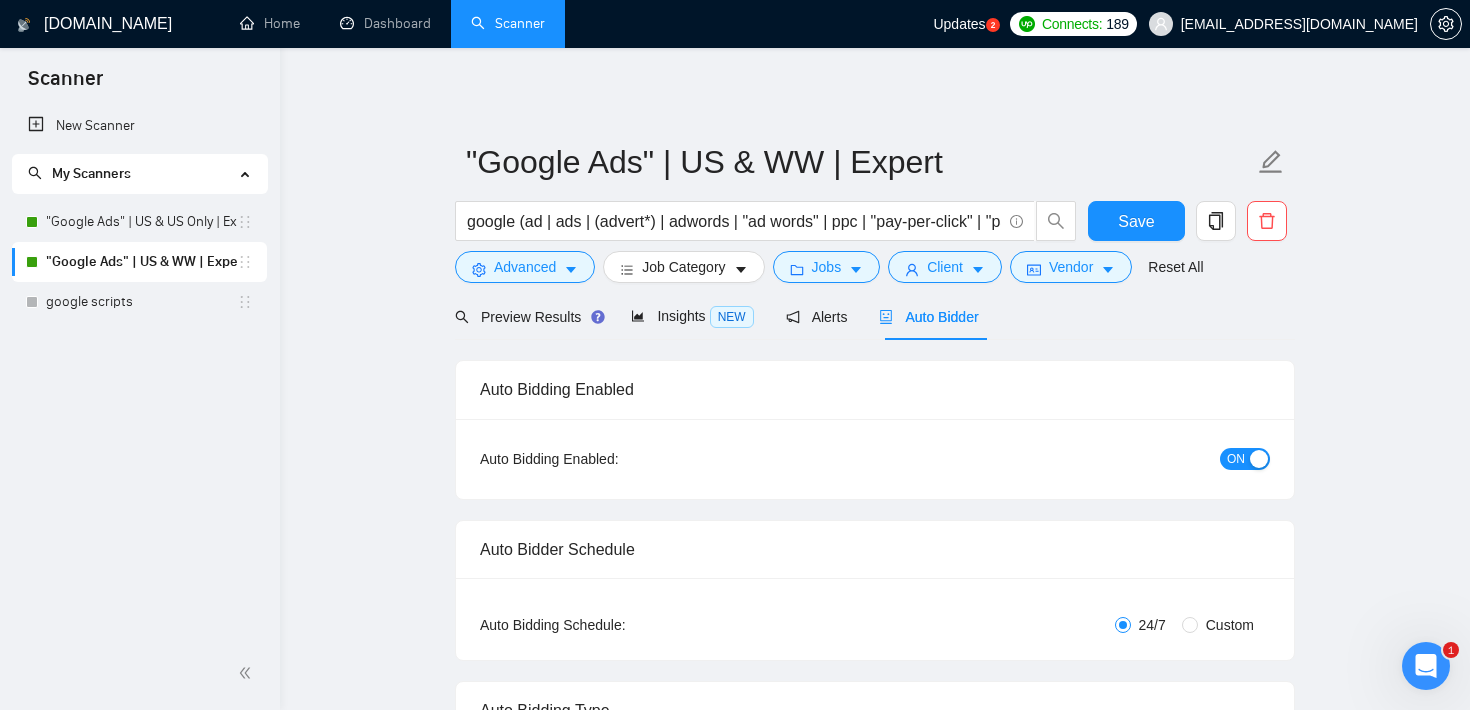 type 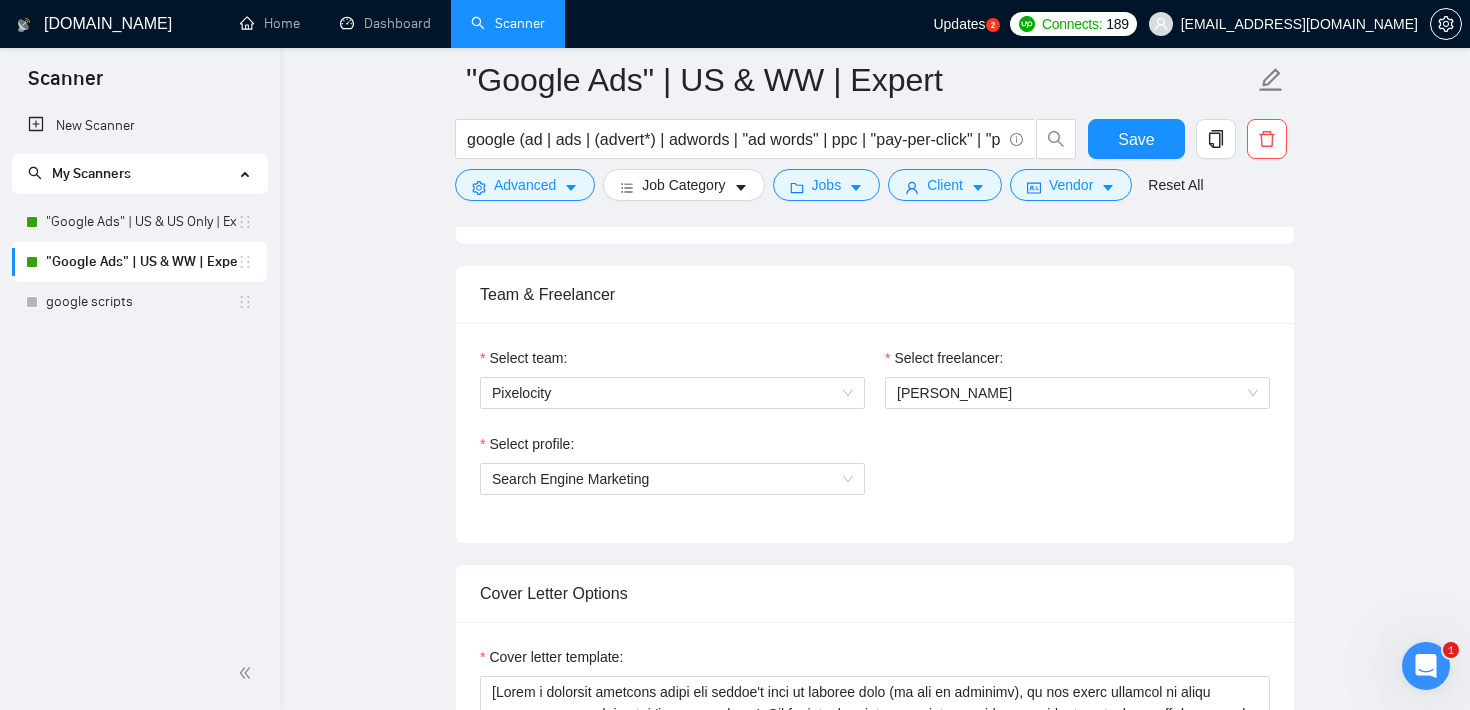 scroll, scrollTop: 976, scrollLeft: 0, axis: vertical 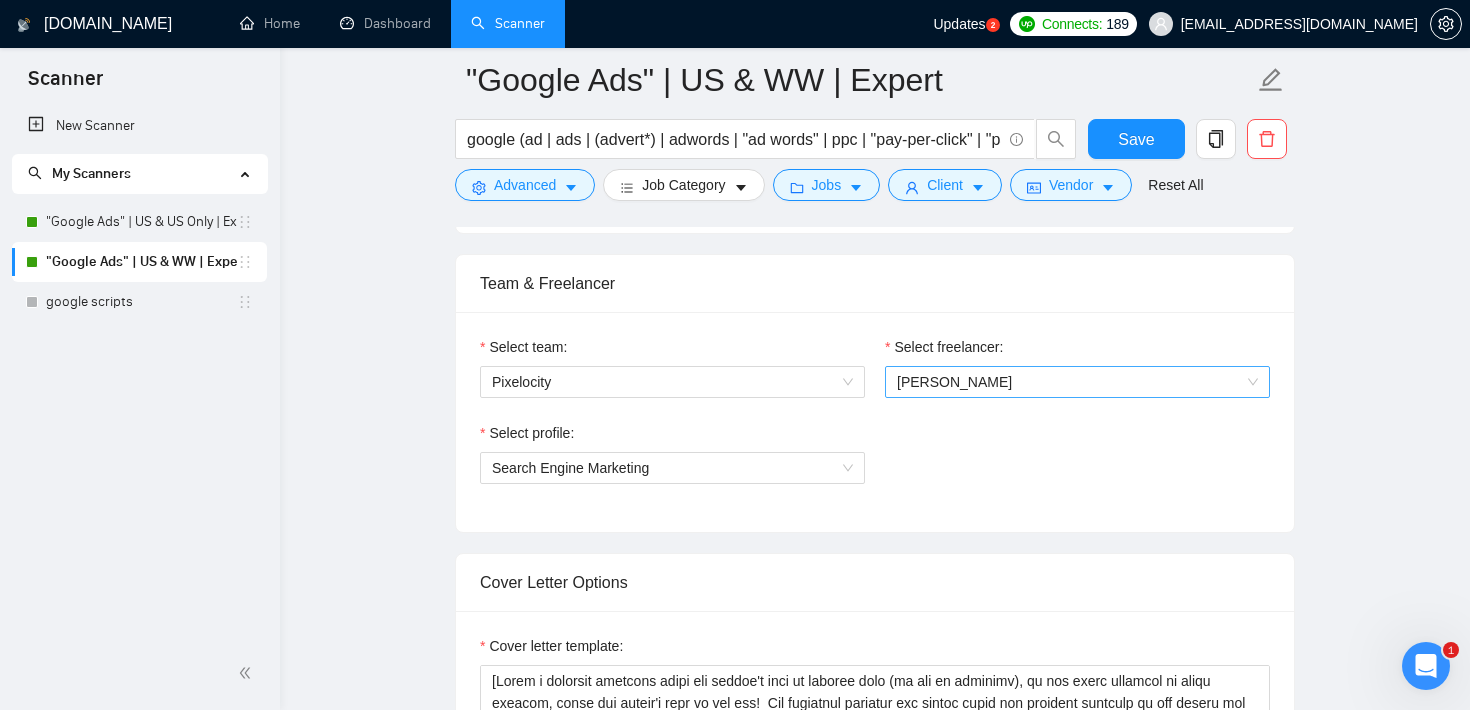 click on "[PERSON_NAME]" at bounding box center [1077, 382] 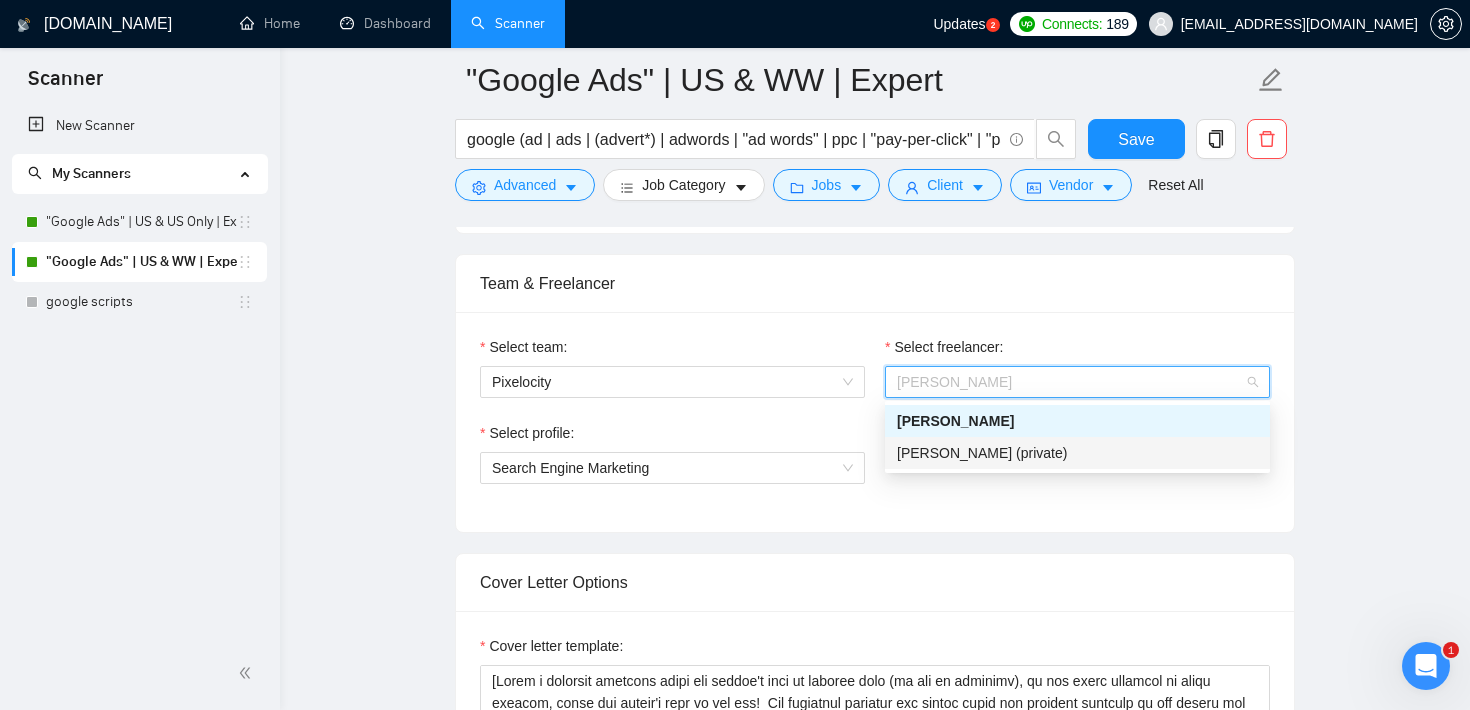 click on "Select profile: Search Engine Marketing" at bounding box center (672, 465) 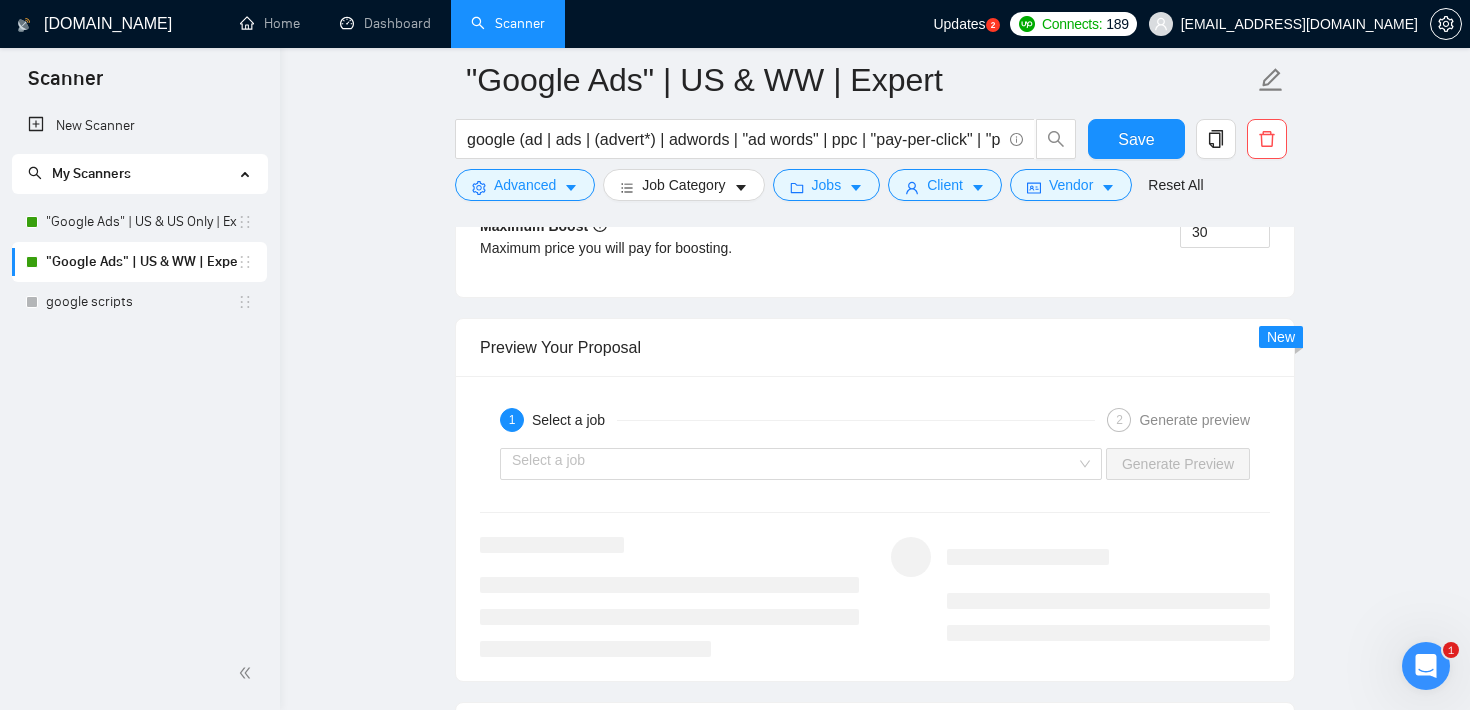 scroll, scrollTop: 2901, scrollLeft: 0, axis: vertical 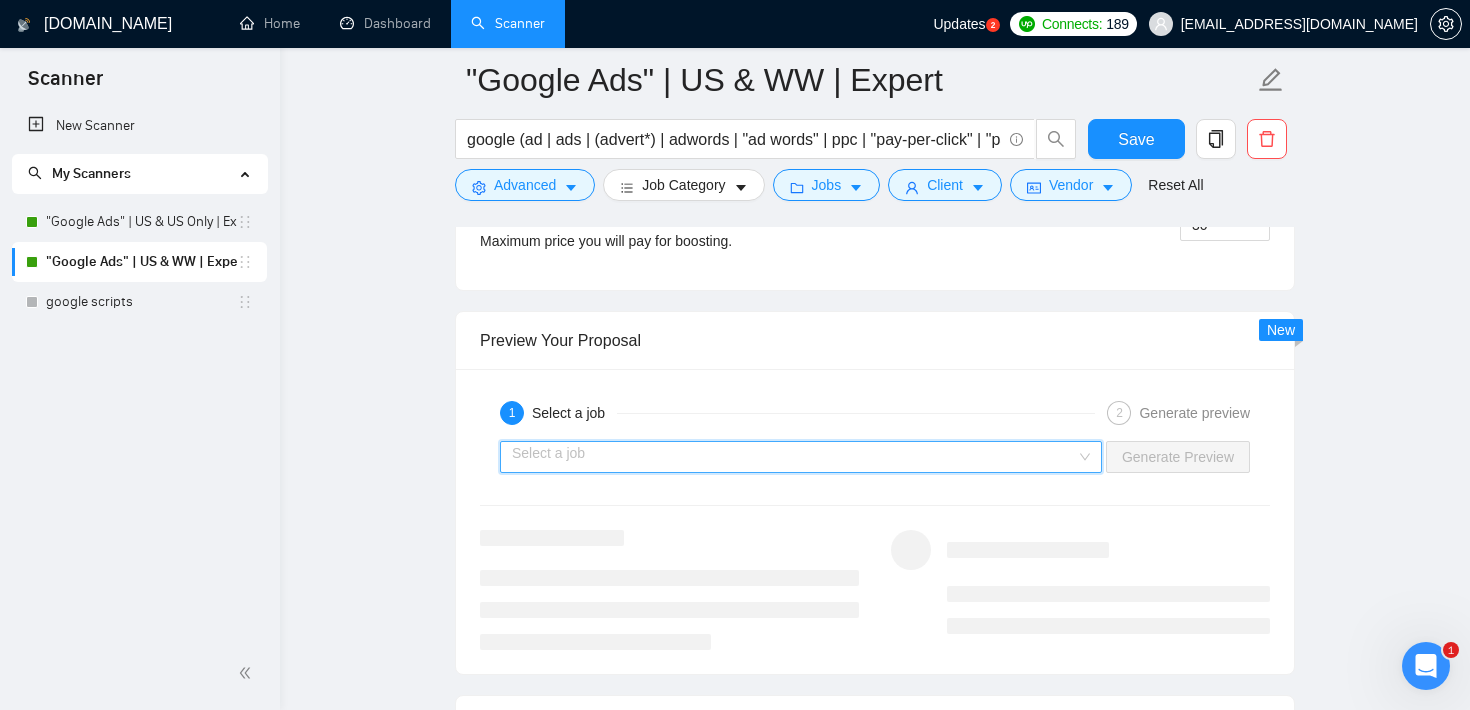 click at bounding box center (794, 457) 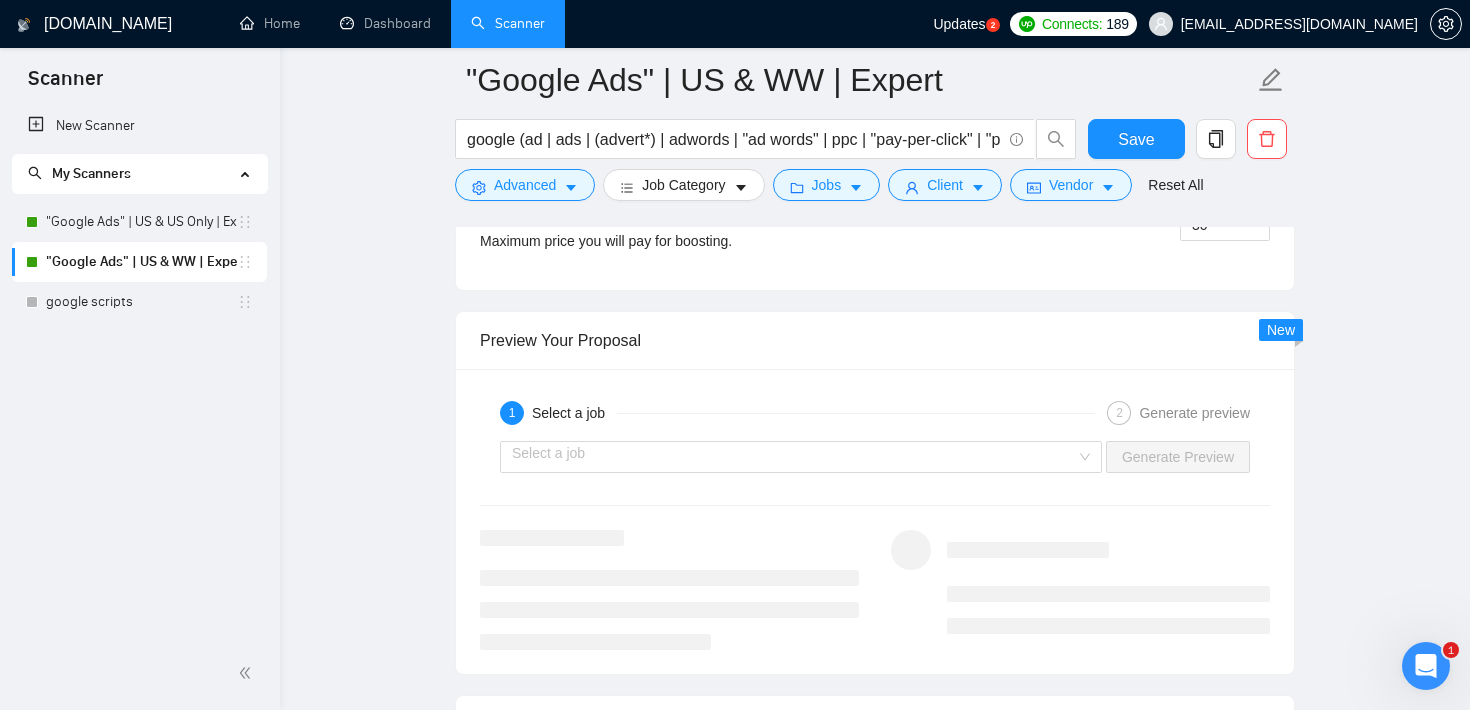 click on "Preview Your Proposal" at bounding box center [875, 340] 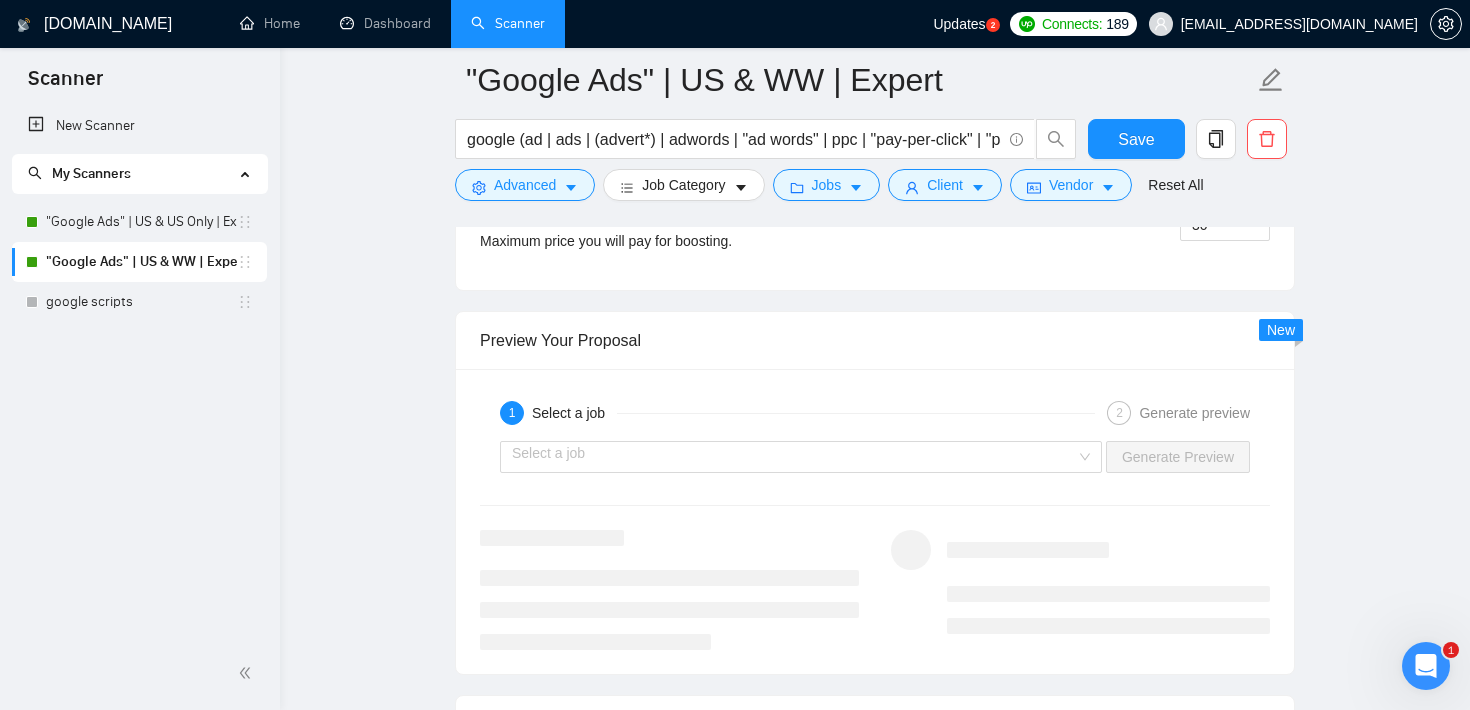 click 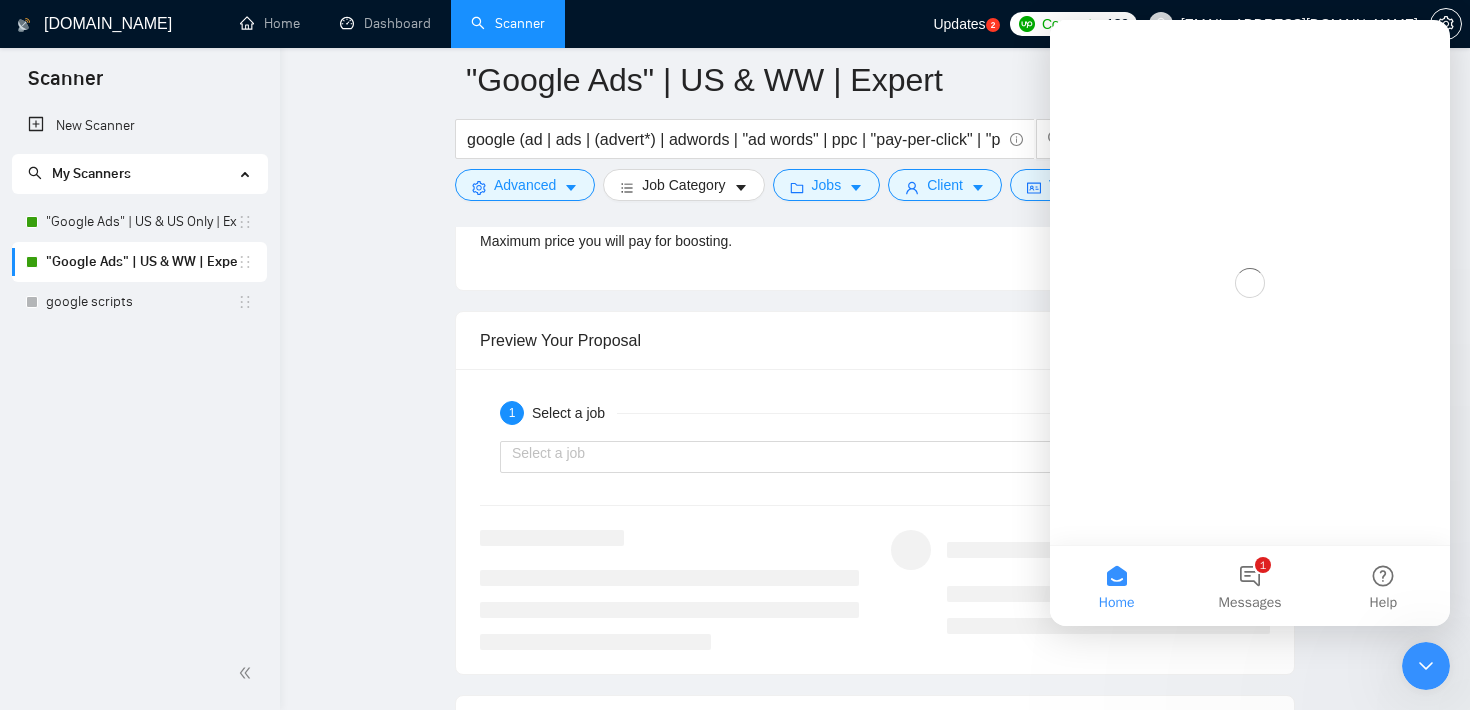 scroll, scrollTop: 0, scrollLeft: 0, axis: both 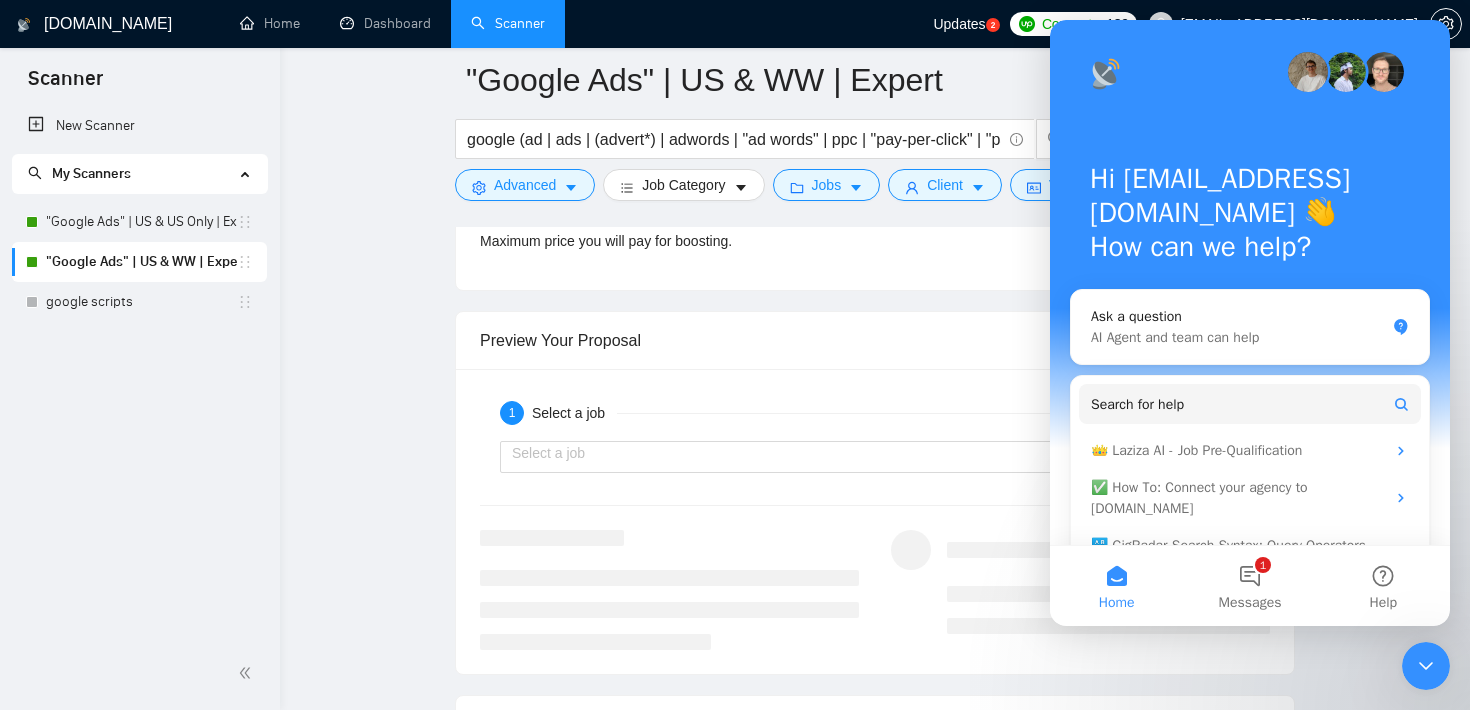 click at bounding box center (1426, 666) 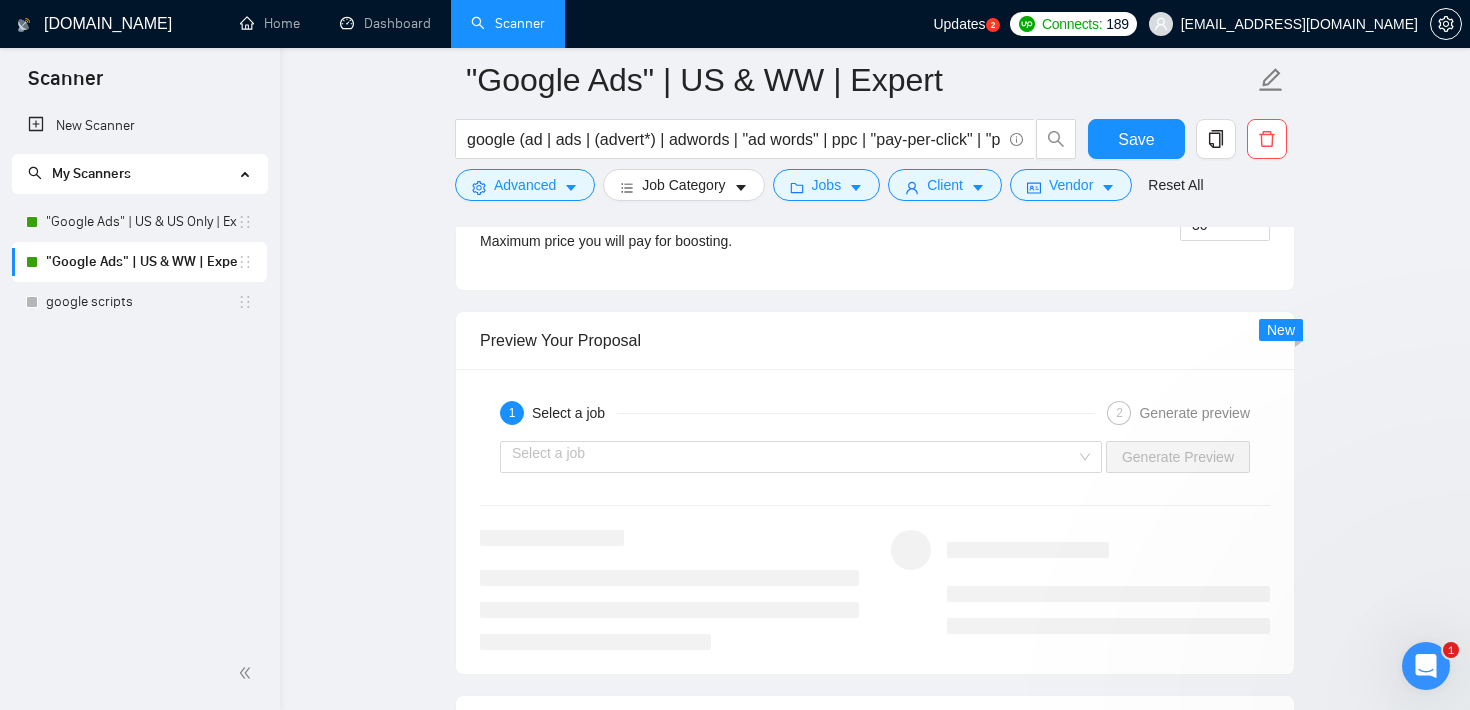 scroll, scrollTop: 0, scrollLeft: 0, axis: both 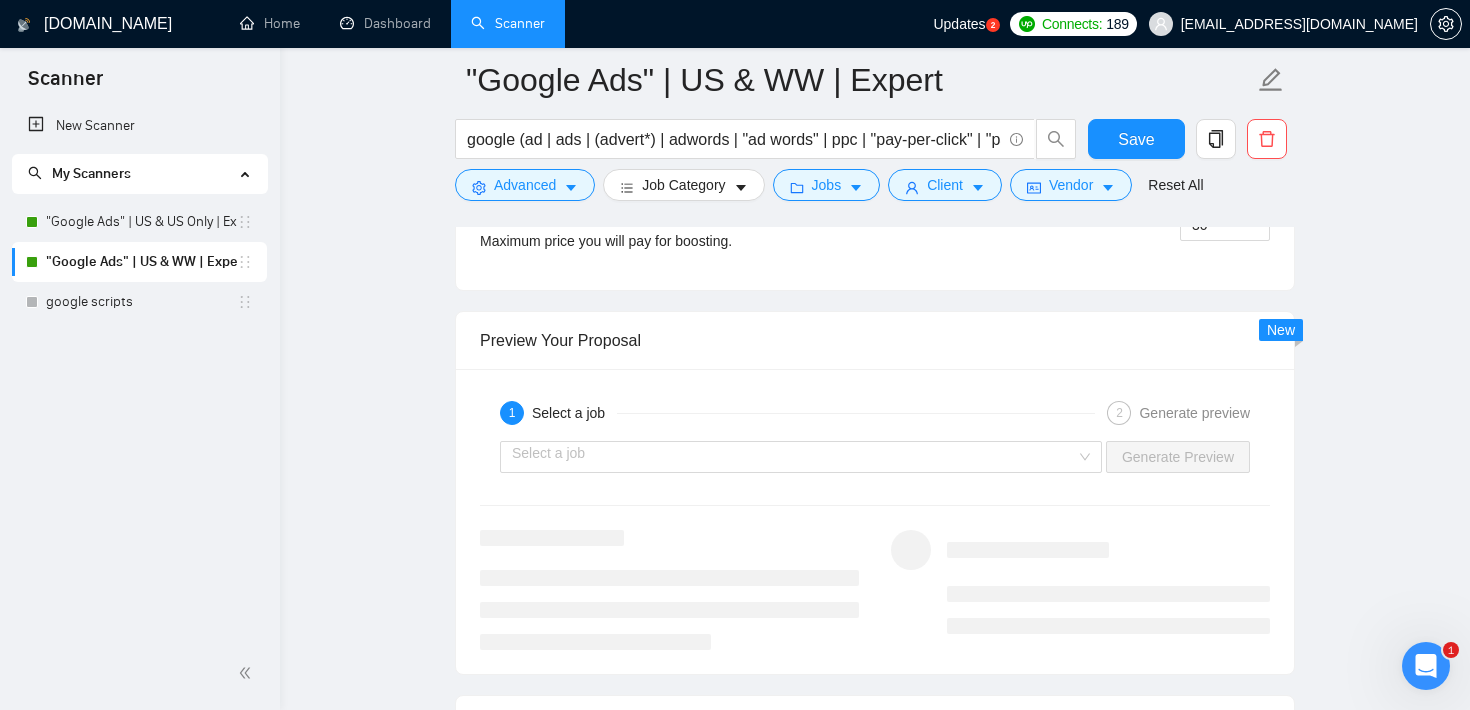 click on ""Google Ads" | US & WW | Expert google (ad | ads | (advert*) | adwords | "ad words" | ppc | "pay-per-click" | "pay per click") Save Advanced   Job Category   Jobs   Client   Vendor   Reset All Preview Results Insights NEW Alerts Auto Bidder Auto Bidding Enabled Auto Bidding Enabled: ON Auto Bidder Schedule Auto Bidding Type: Automated (recommended) Semi-automated Auto Bidding Schedule: 24/7 Custom Custom Auto Bidder Schedule Repeat every week [DATE] [DATE] [DATE] [DATE] [DATE] [DATE] [DATE] Active Hours ( America/Los_Angeles ): From: To: ( 24  hours) [GEOGRAPHIC_DATA]/Los_Angeles Auto Bidding Type Select your bidding algorithm: Choose the algorithm for you bidding. The price per proposal does not include your connects expenditure. Template Bidder Works great for narrow segments and short cover letters that don't change. 0.50  credits / proposal Sardor AI 🤖 Personalise your cover letter with ai [placeholders] 1.00  credits / proposal Experimental Laziza AI  👑   NEW   Learn more 2.00  credits / proposal" at bounding box center (875, -239) 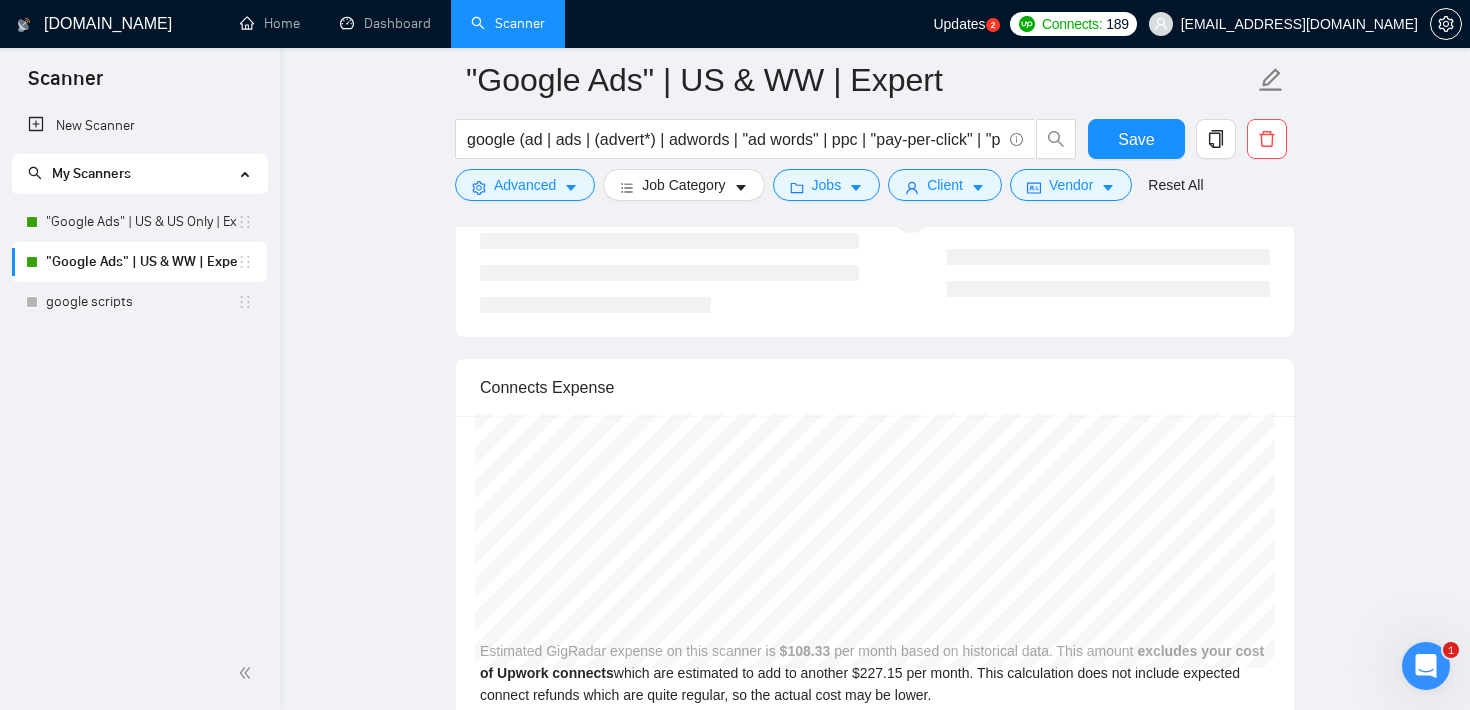 scroll, scrollTop: 3286, scrollLeft: 0, axis: vertical 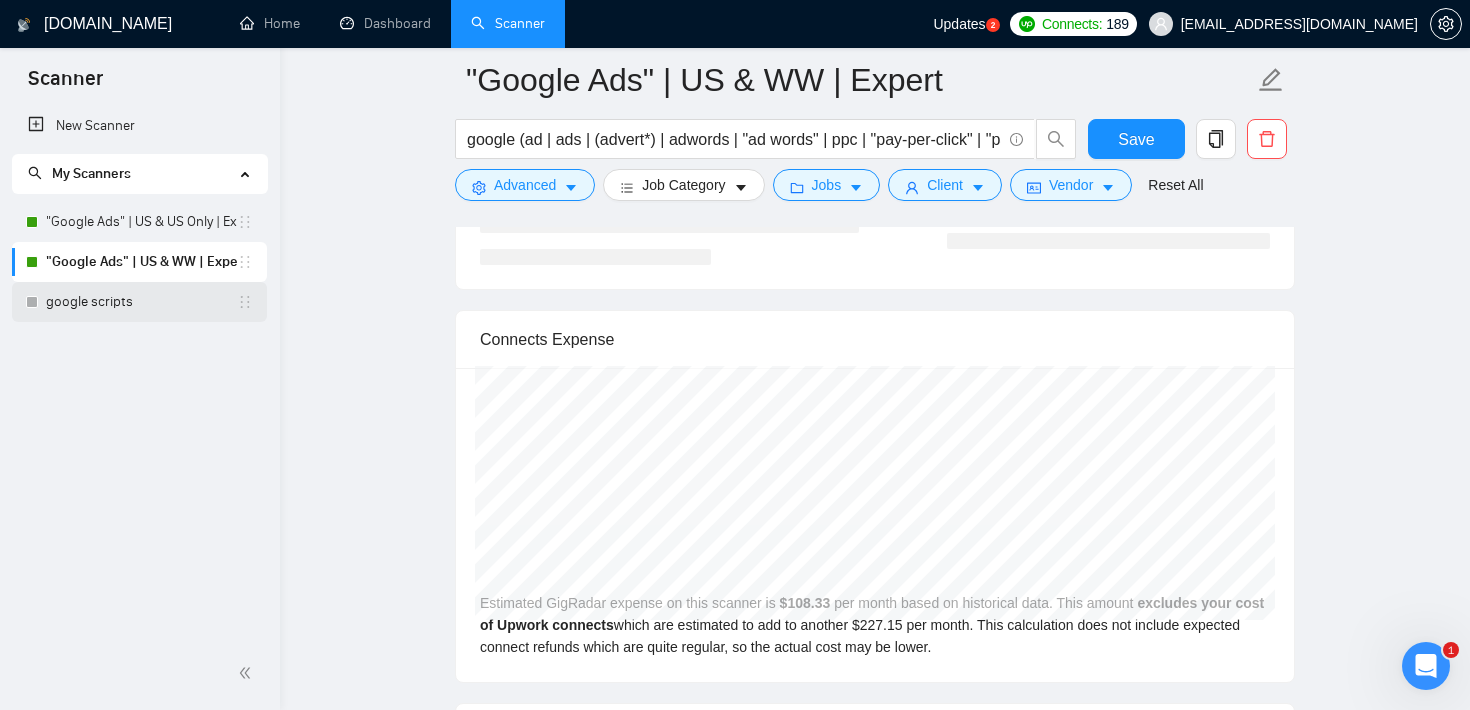click on "google scripts" at bounding box center (141, 302) 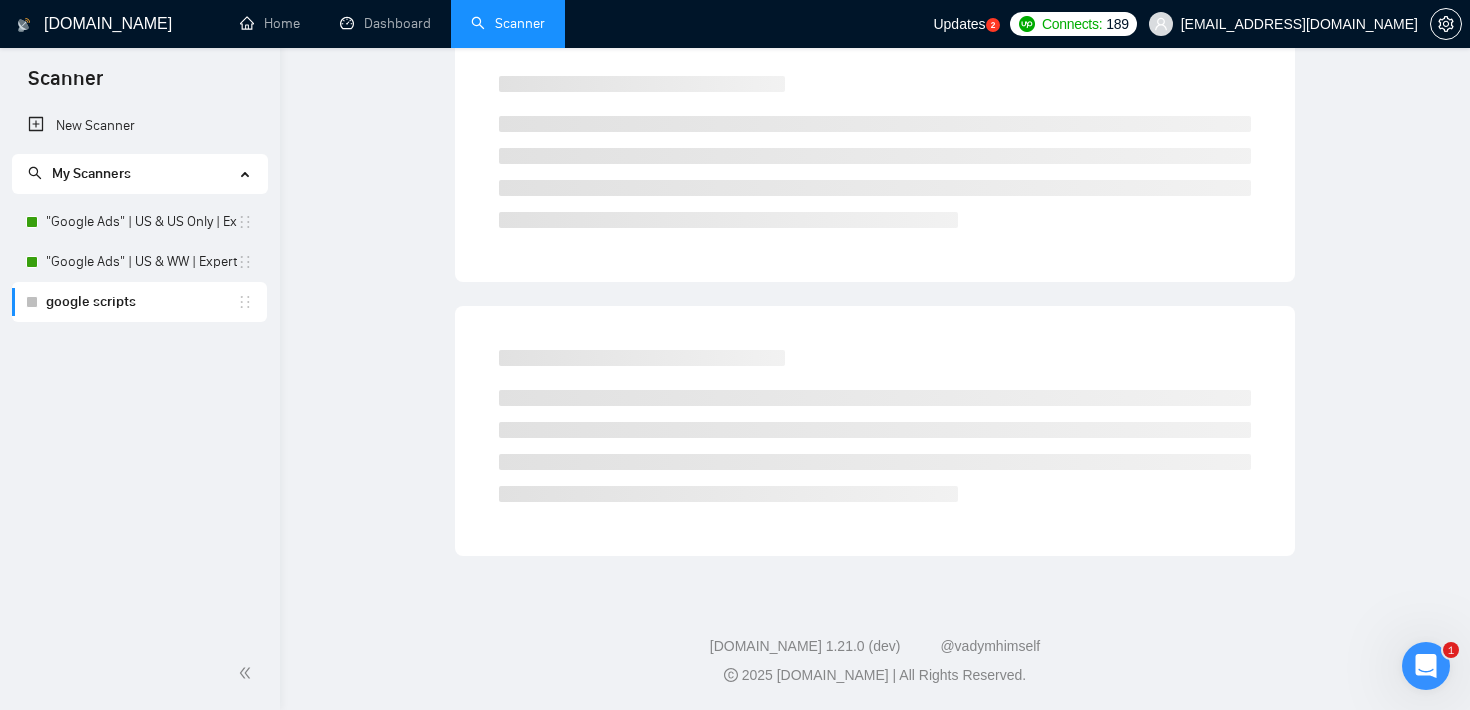 scroll, scrollTop: 20, scrollLeft: 0, axis: vertical 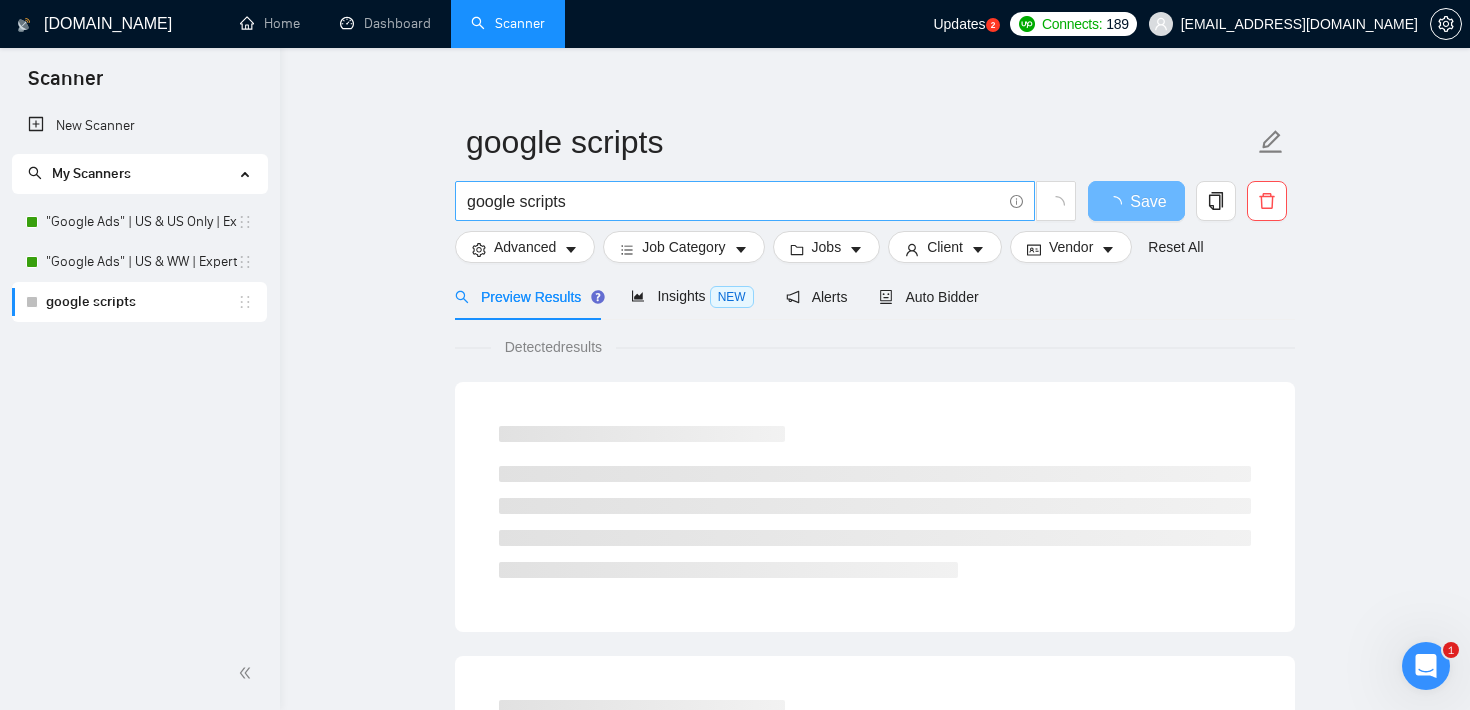 click on "google scripts" at bounding box center [734, 201] 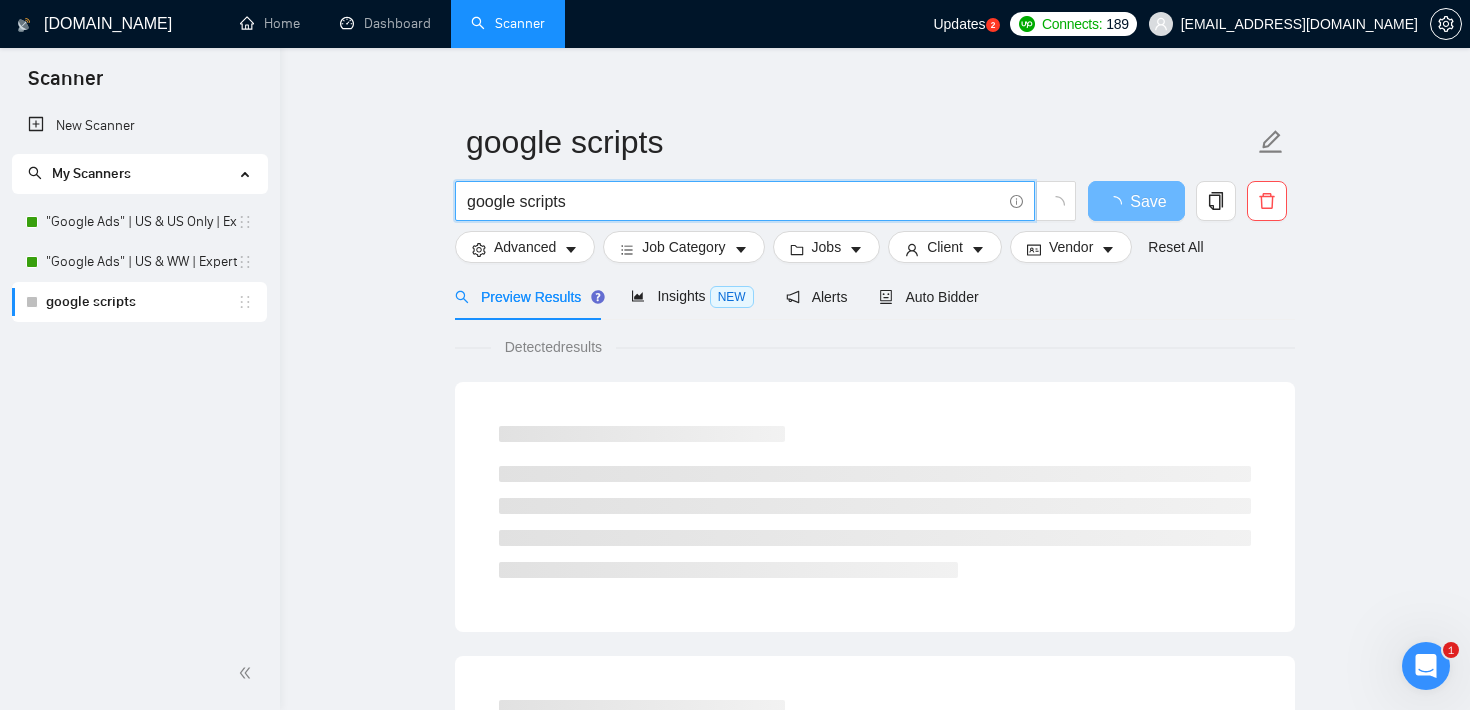 click on "google scripts" at bounding box center (734, 201) 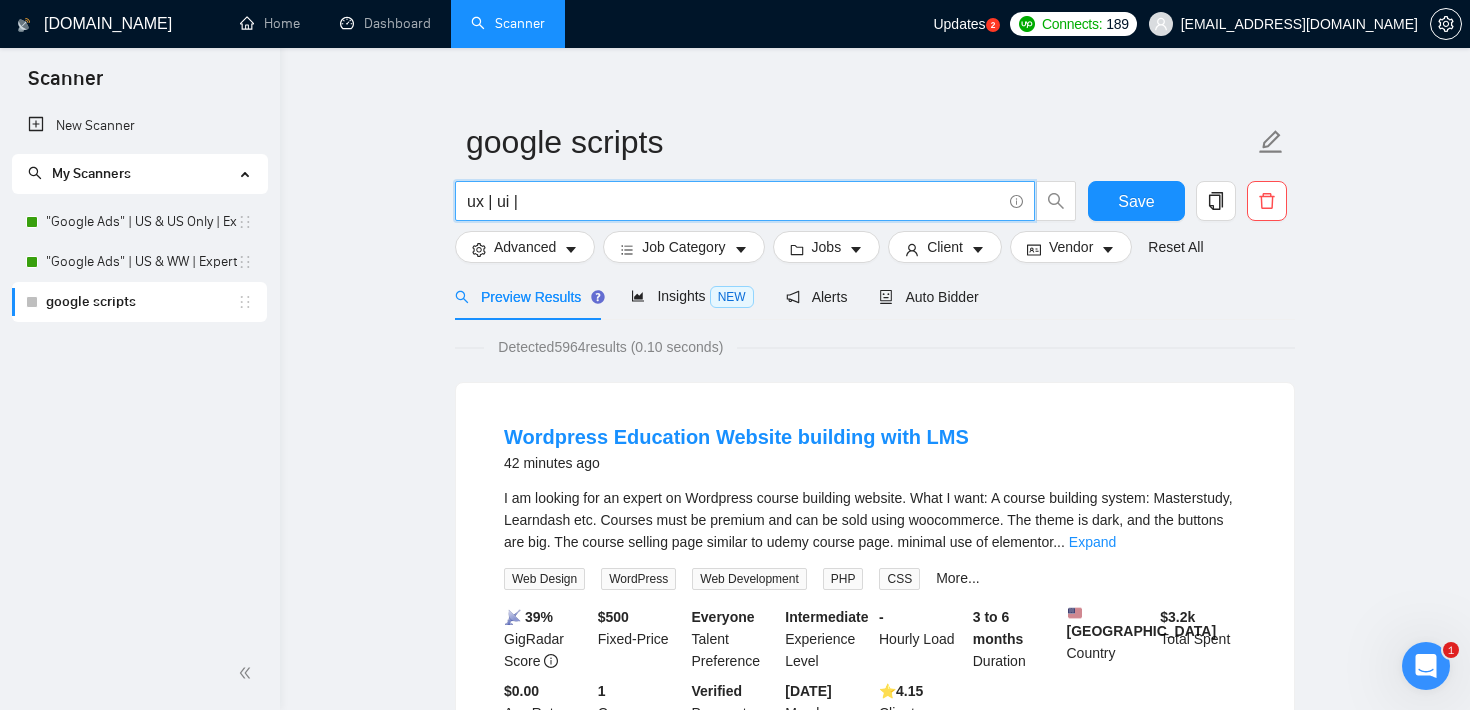 click on "ux | ui |" at bounding box center (734, 201) 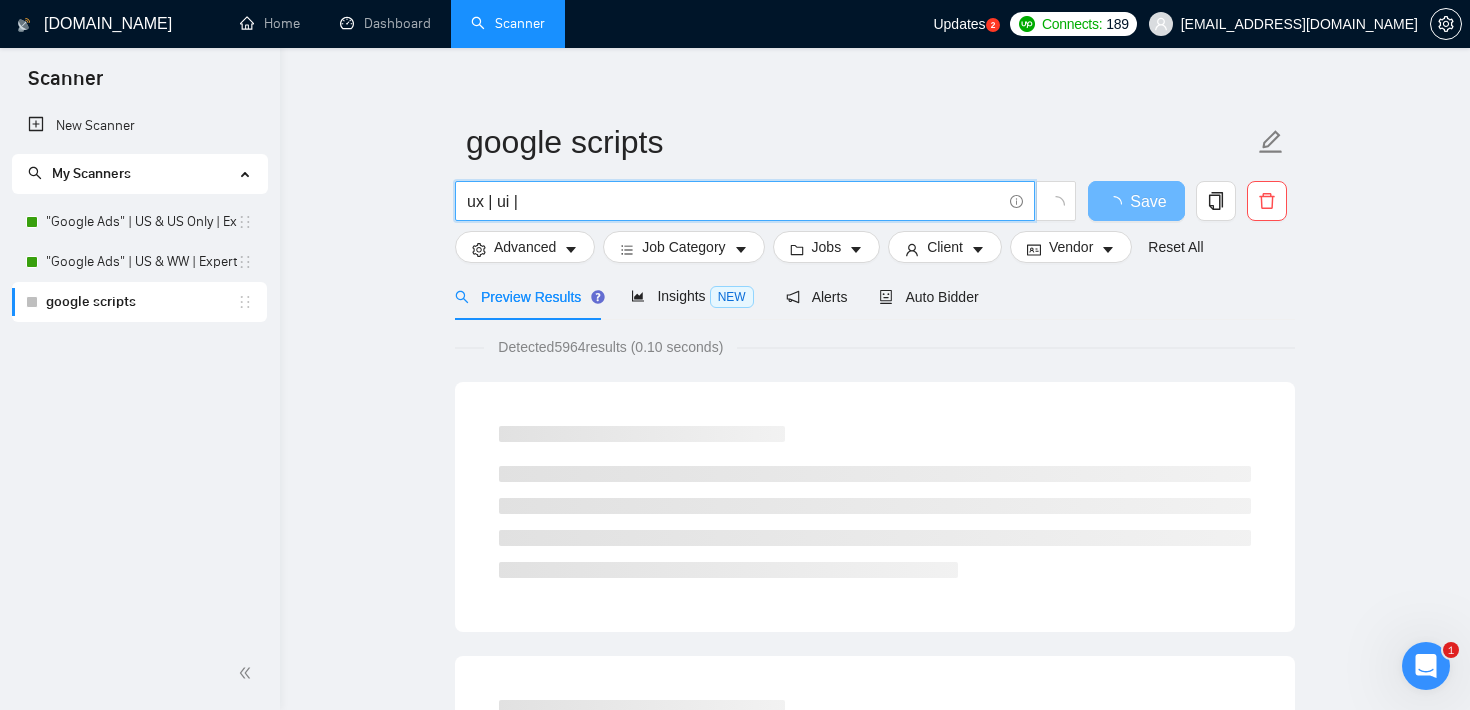 type on "r" 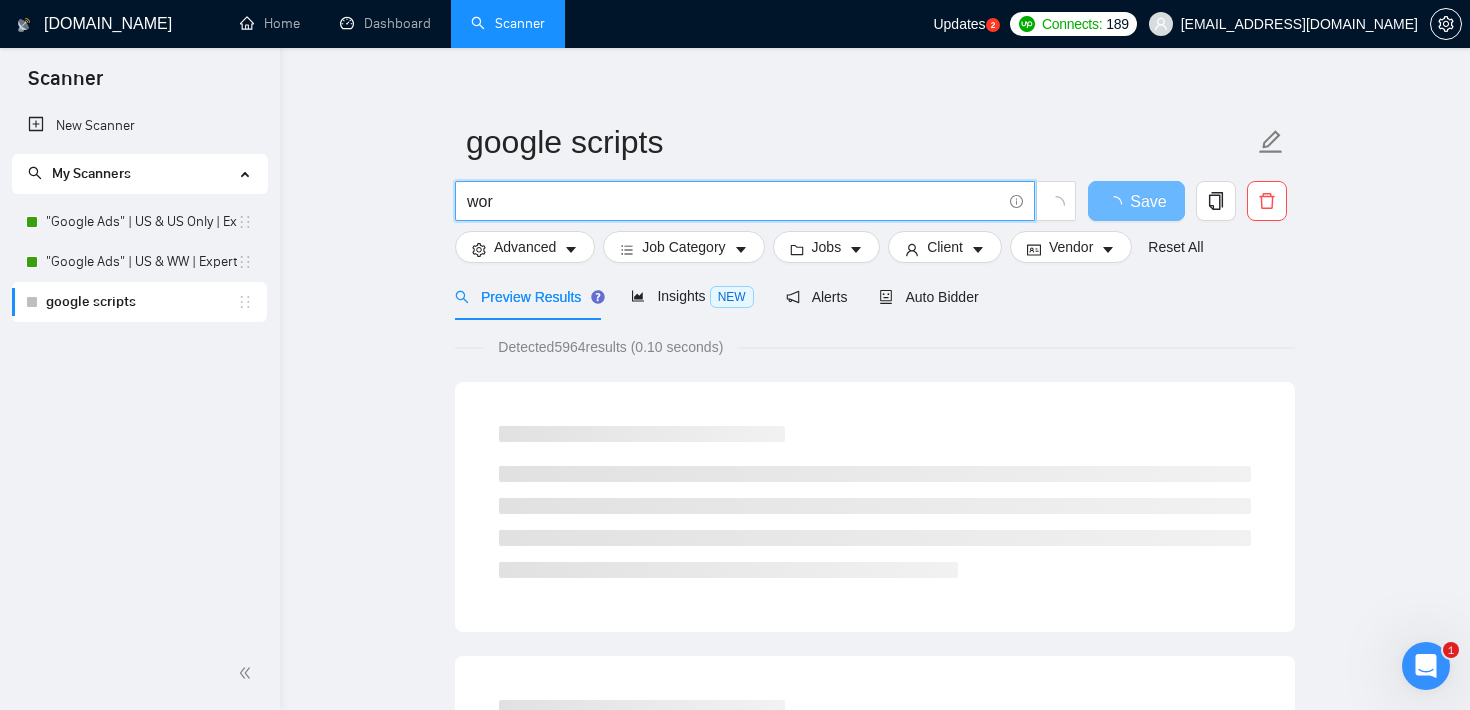 type on "wordpress | WP | "Word Press" | WPEngine | Elementor | divi | woocomerce | "woo commerce"" 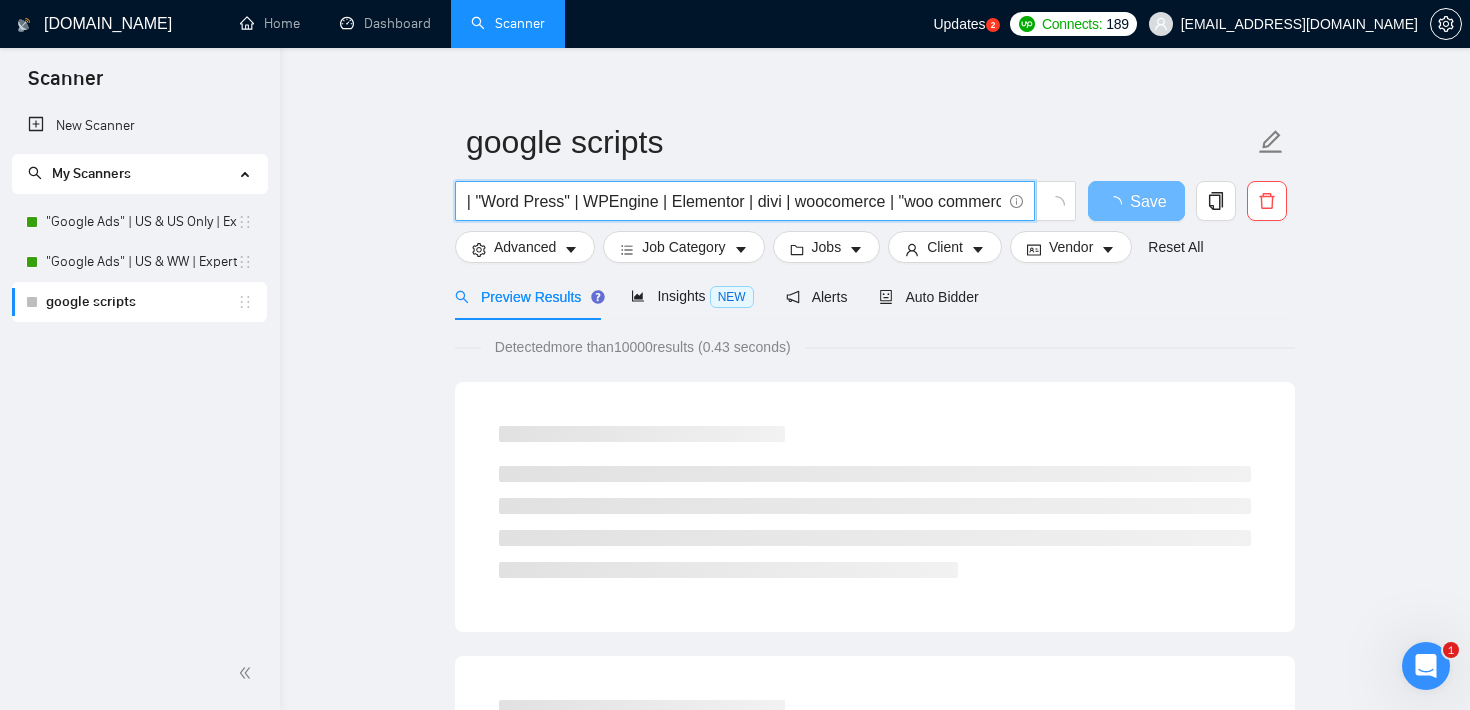 scroll, scrollTop: 0, scrollLeft: 142, axis: horizontal 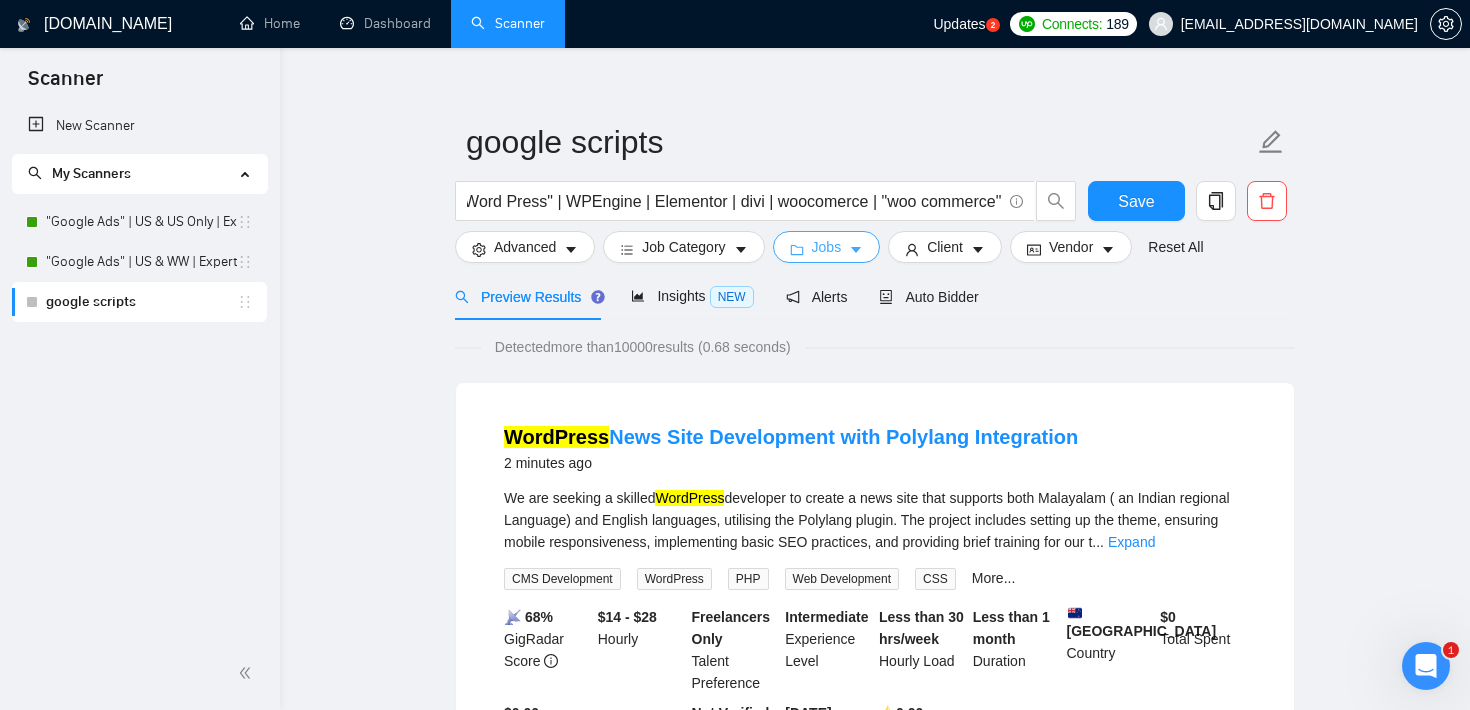 click on "Jobs" at bounding box center (827, 247) 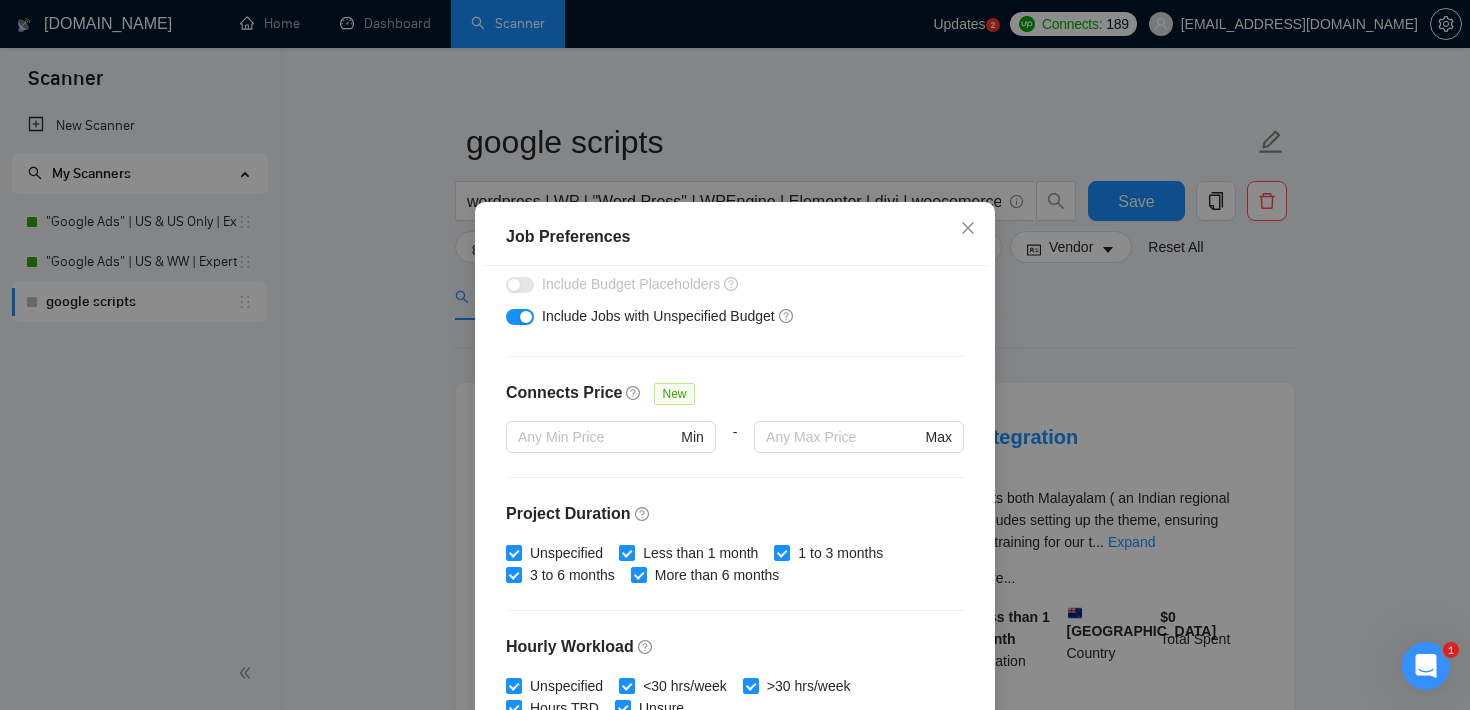 scroll, scrollTop: 0, scrollLeft: 0, axis: both 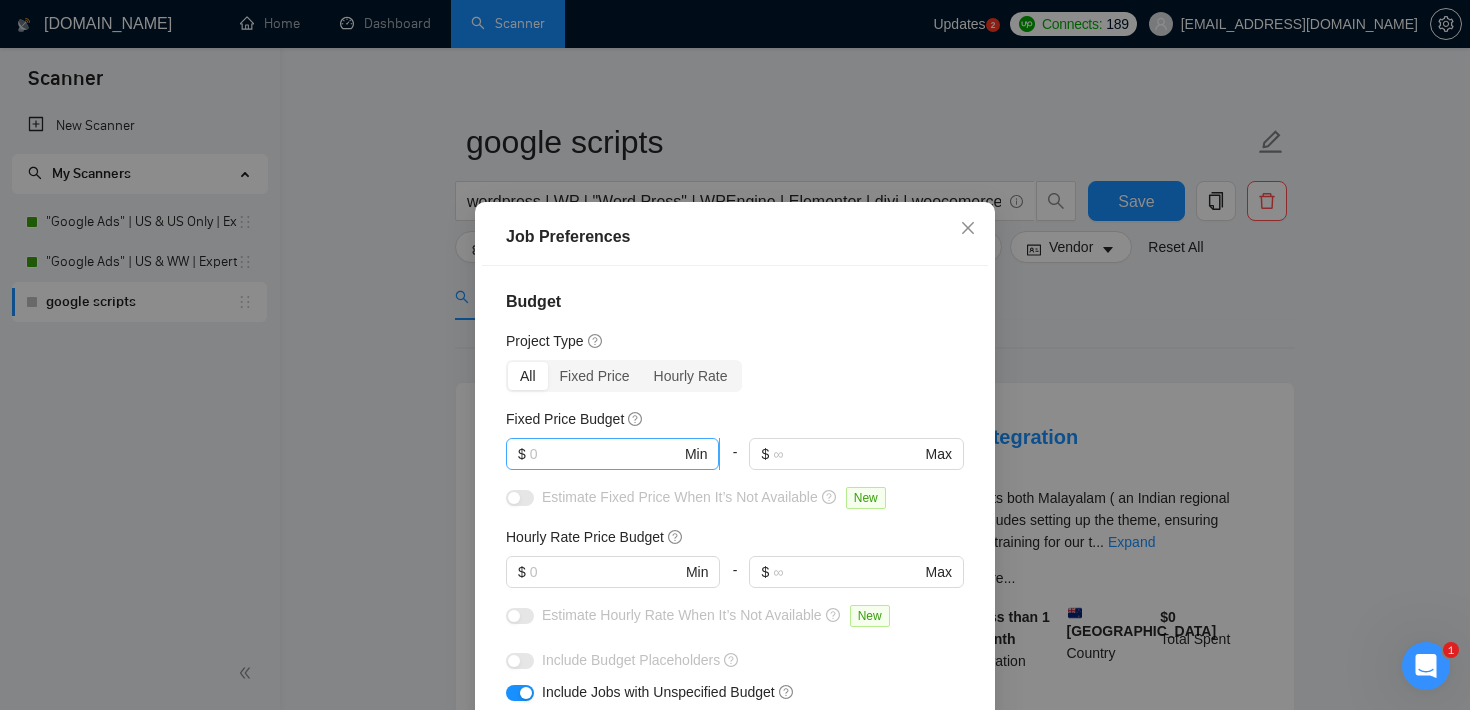 click at bounding box center [605, 454] 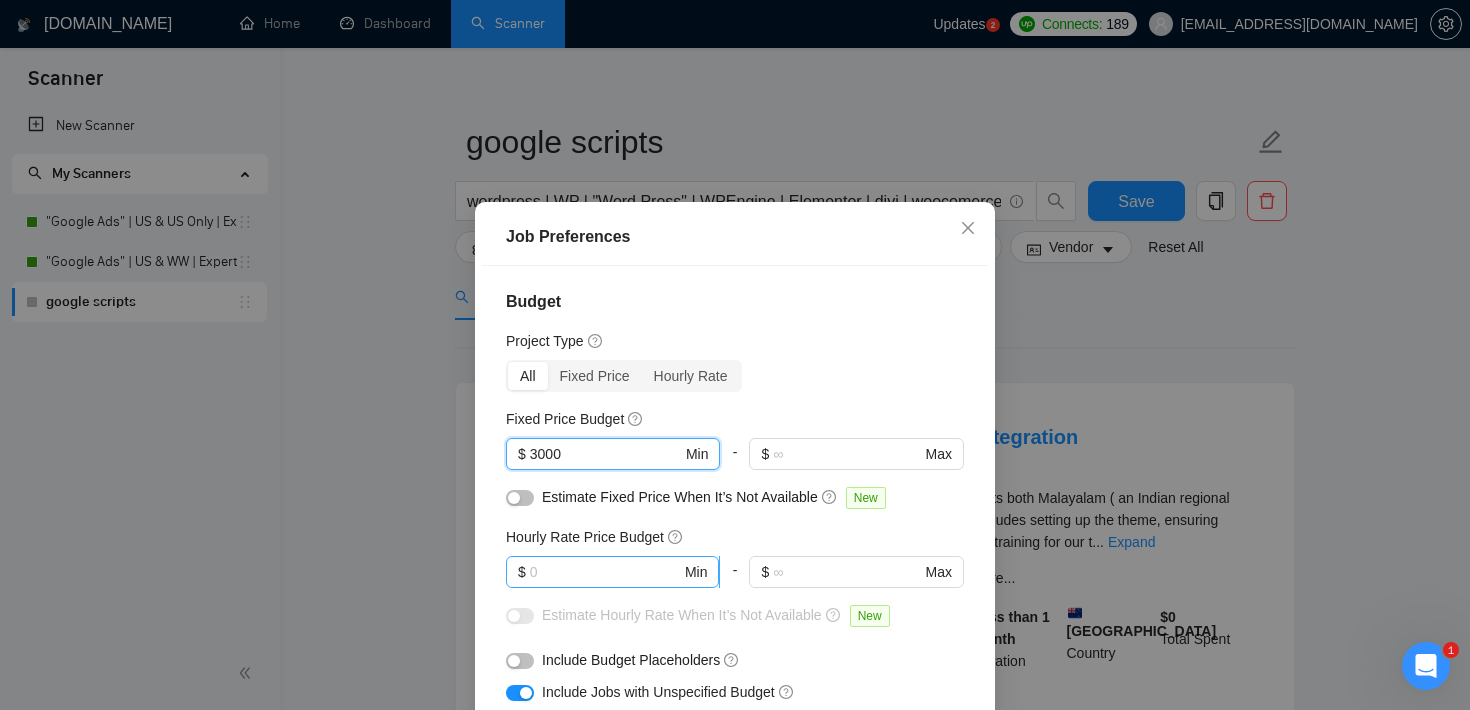 type on "3000" 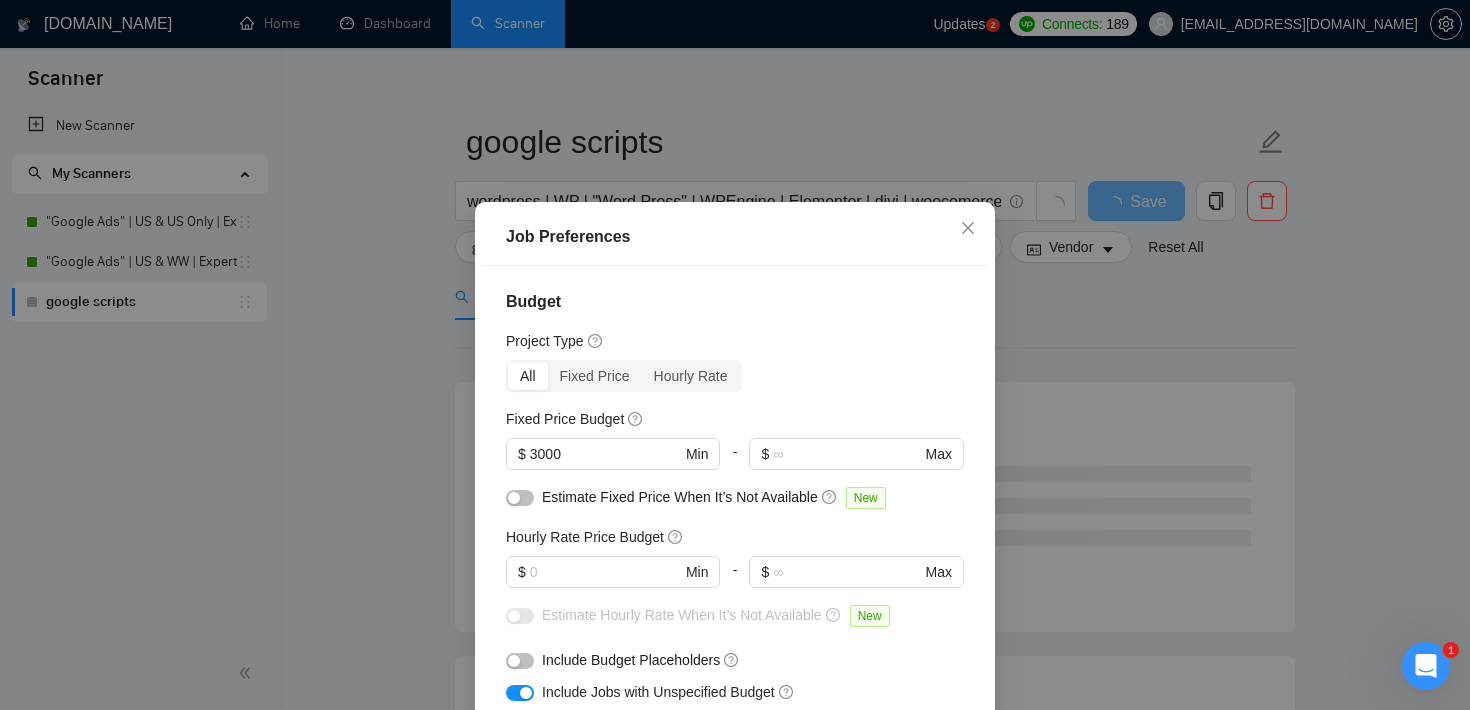 drag, startPoint x: 797, startPoint y: 235, endPoint x: 746, endPoint y: 263, distance: 58.18075 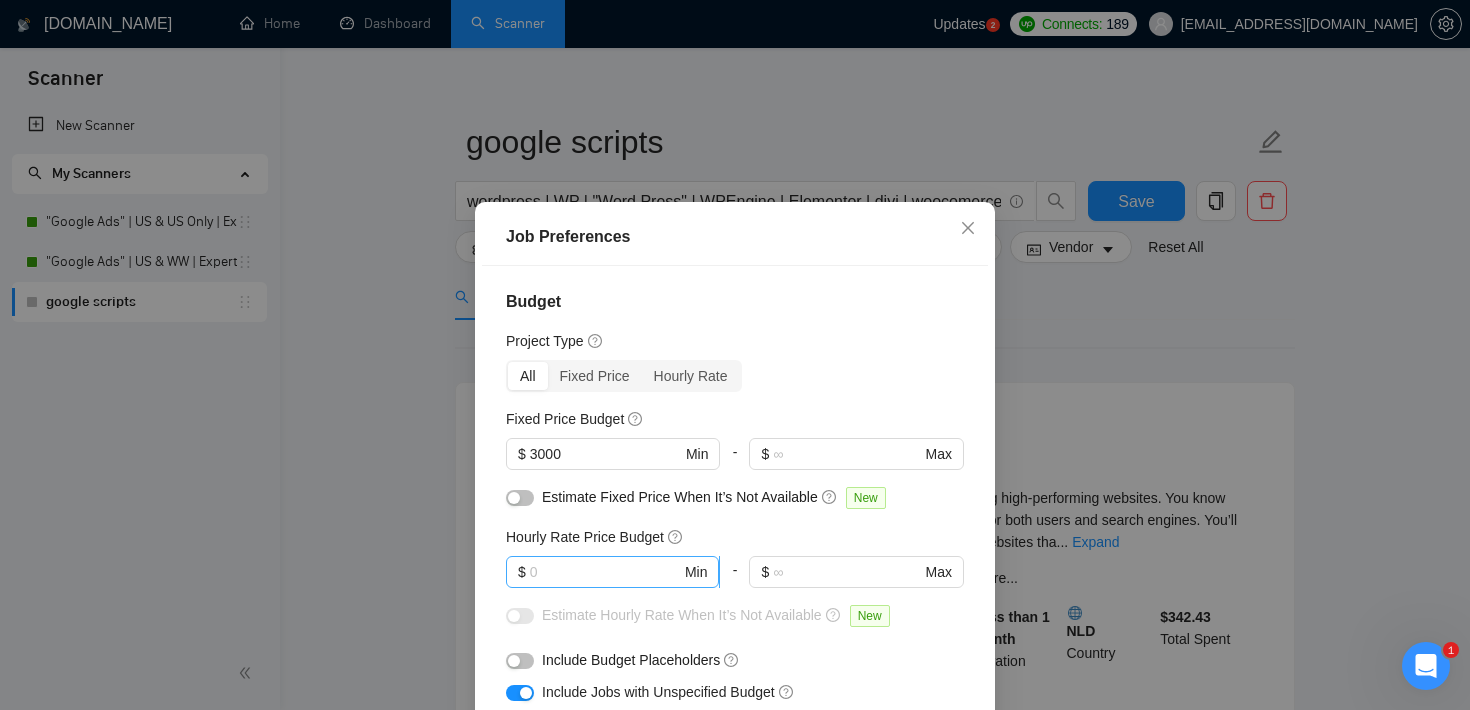 click at bounding box center [605, 572] 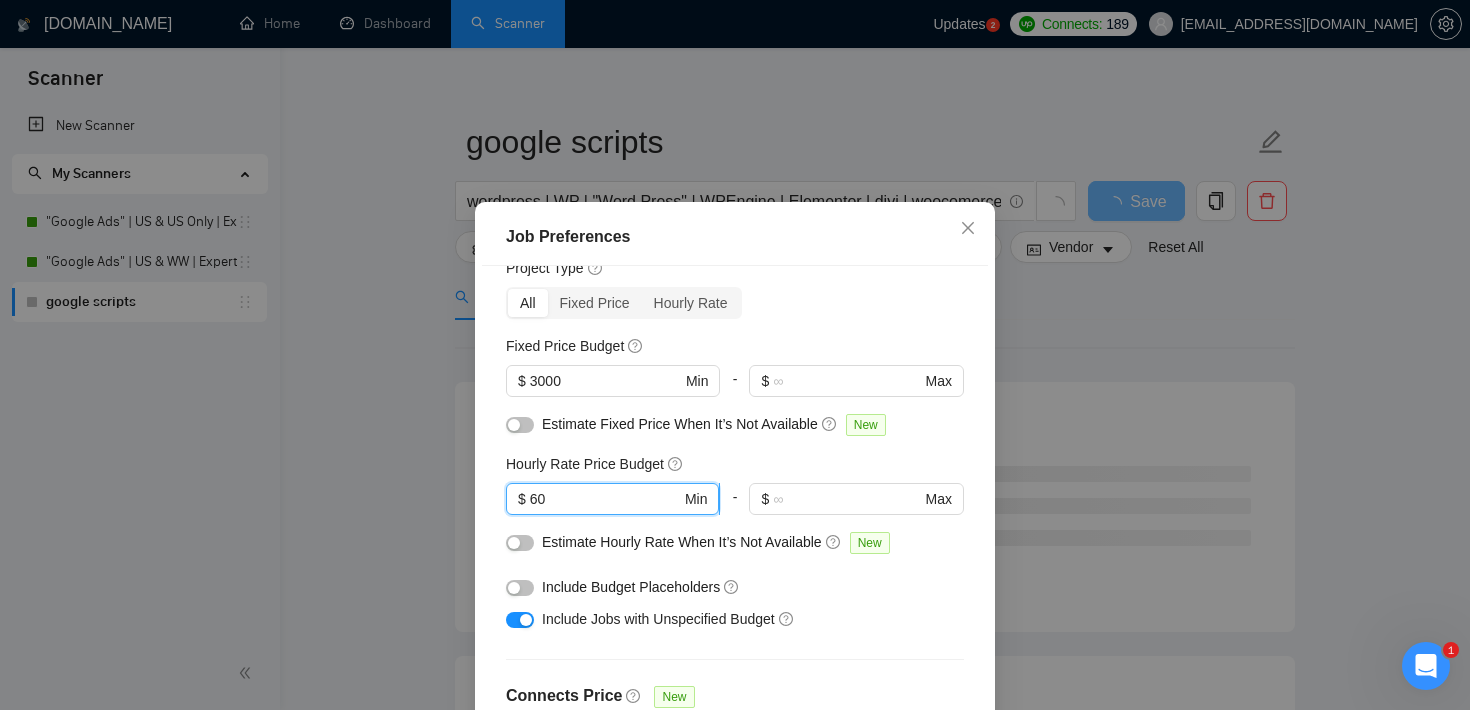 scroll, scrollTop: 75, scrollLeft: 0, axis: vertical 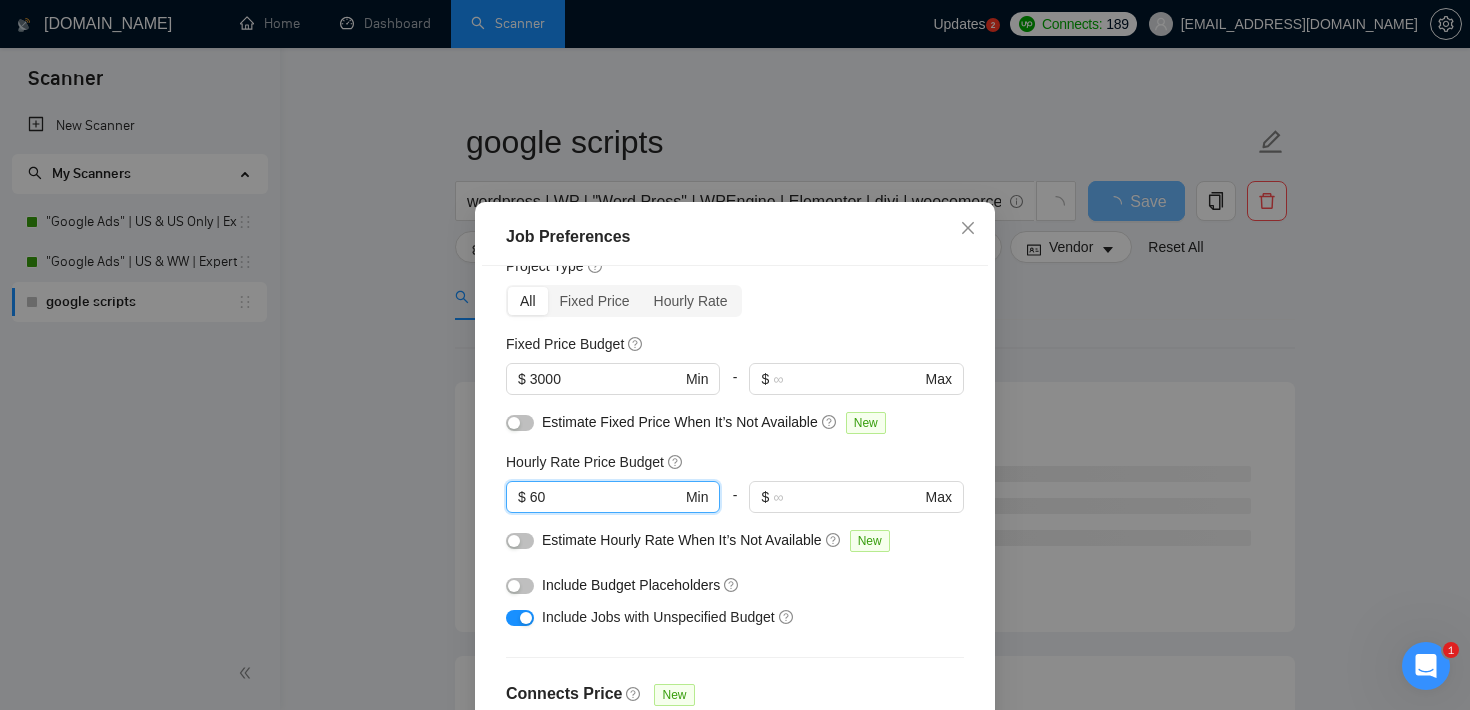 type on "60" 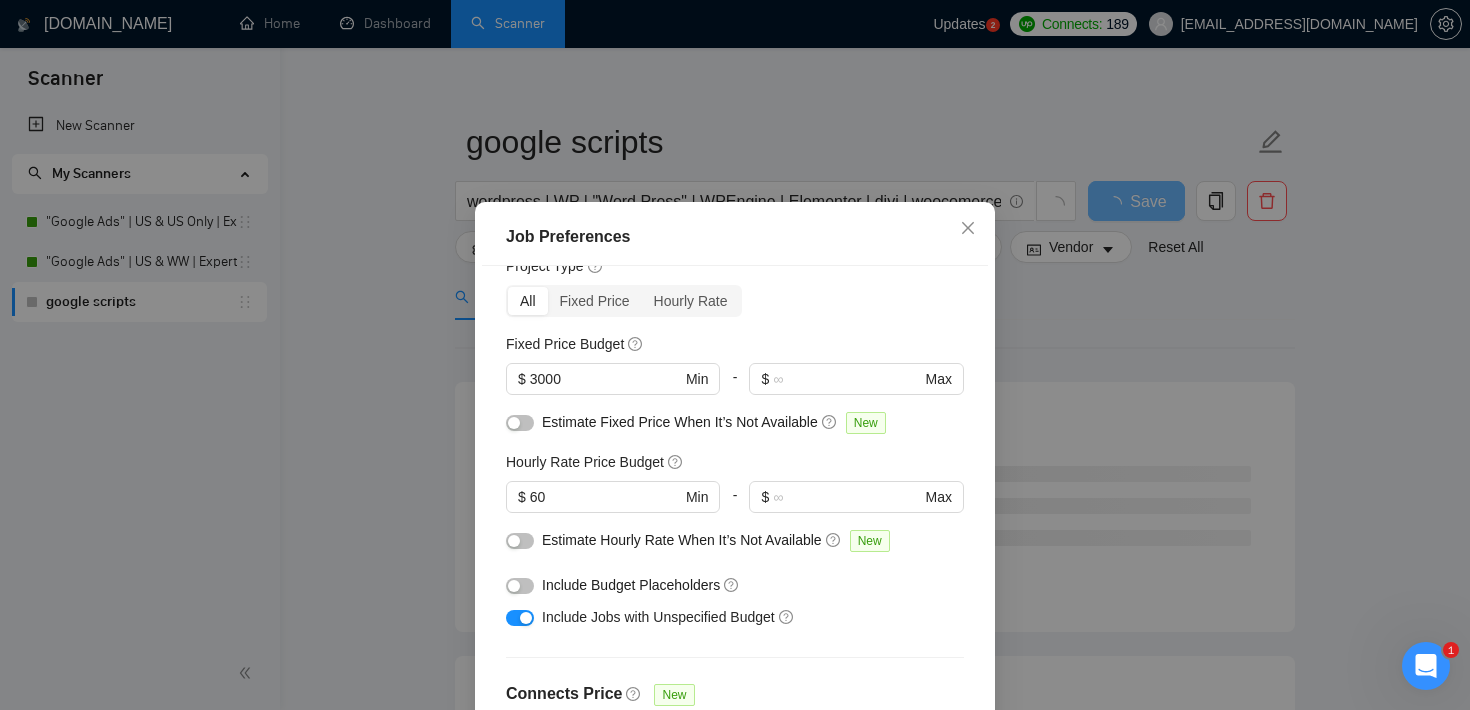 click at bounding box center [526, 618] 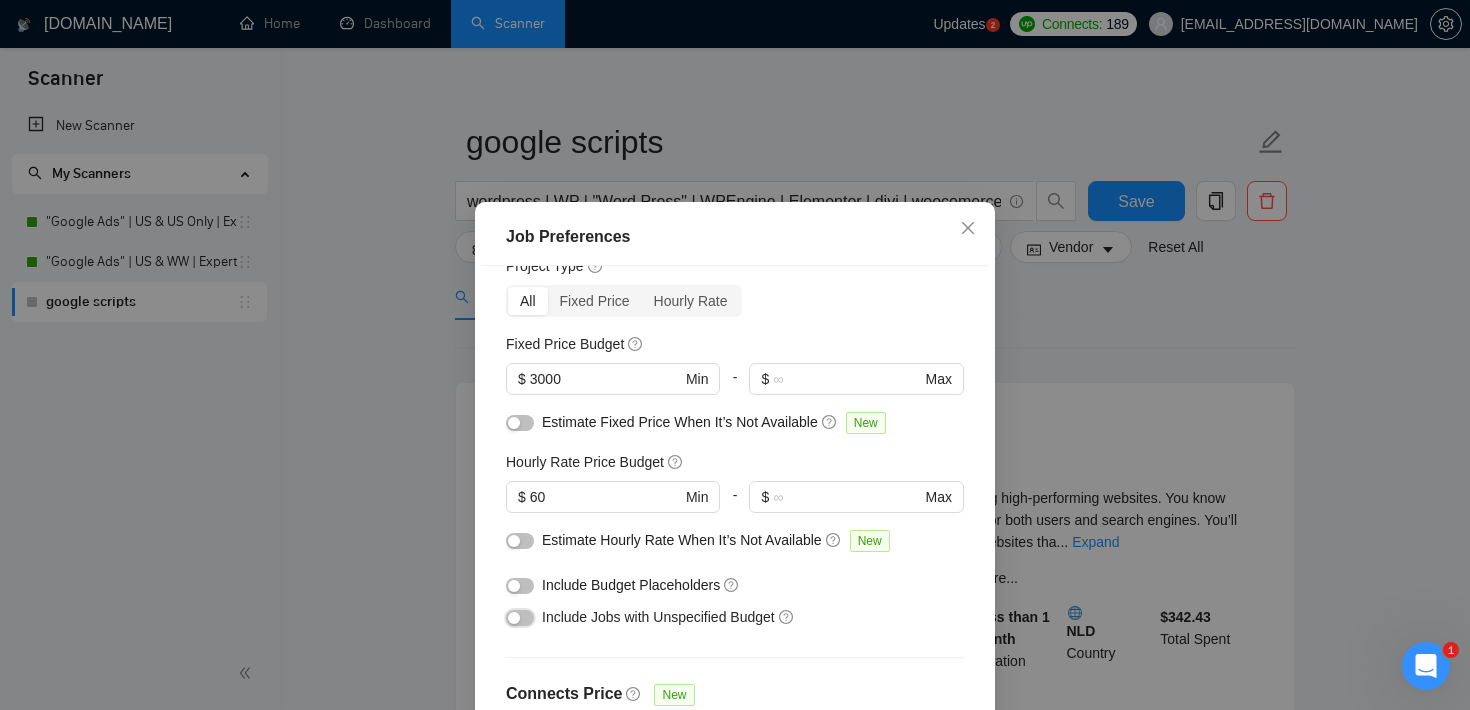 scroll, scrollTop: 630, scrollLeft: 0, axis: vertical 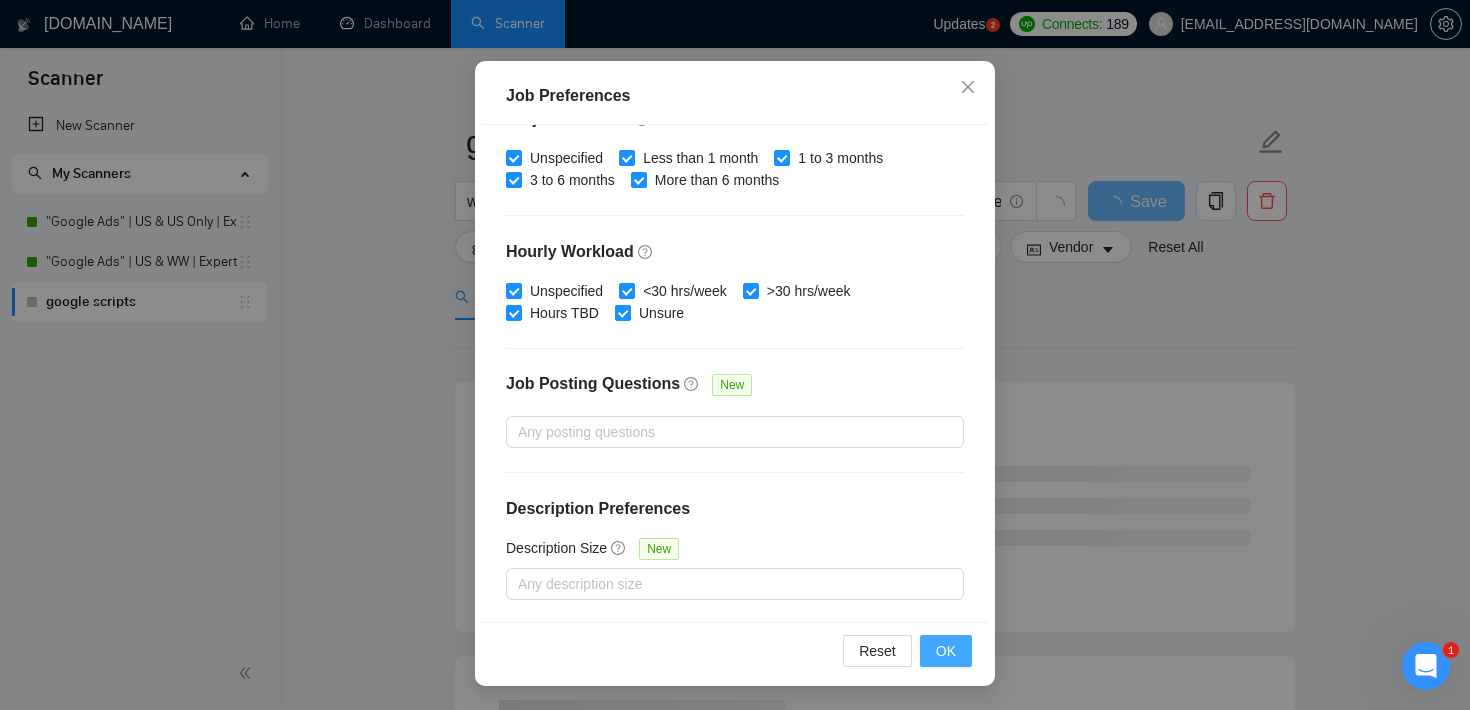 click on "OK" at bounding box center (946, 651) 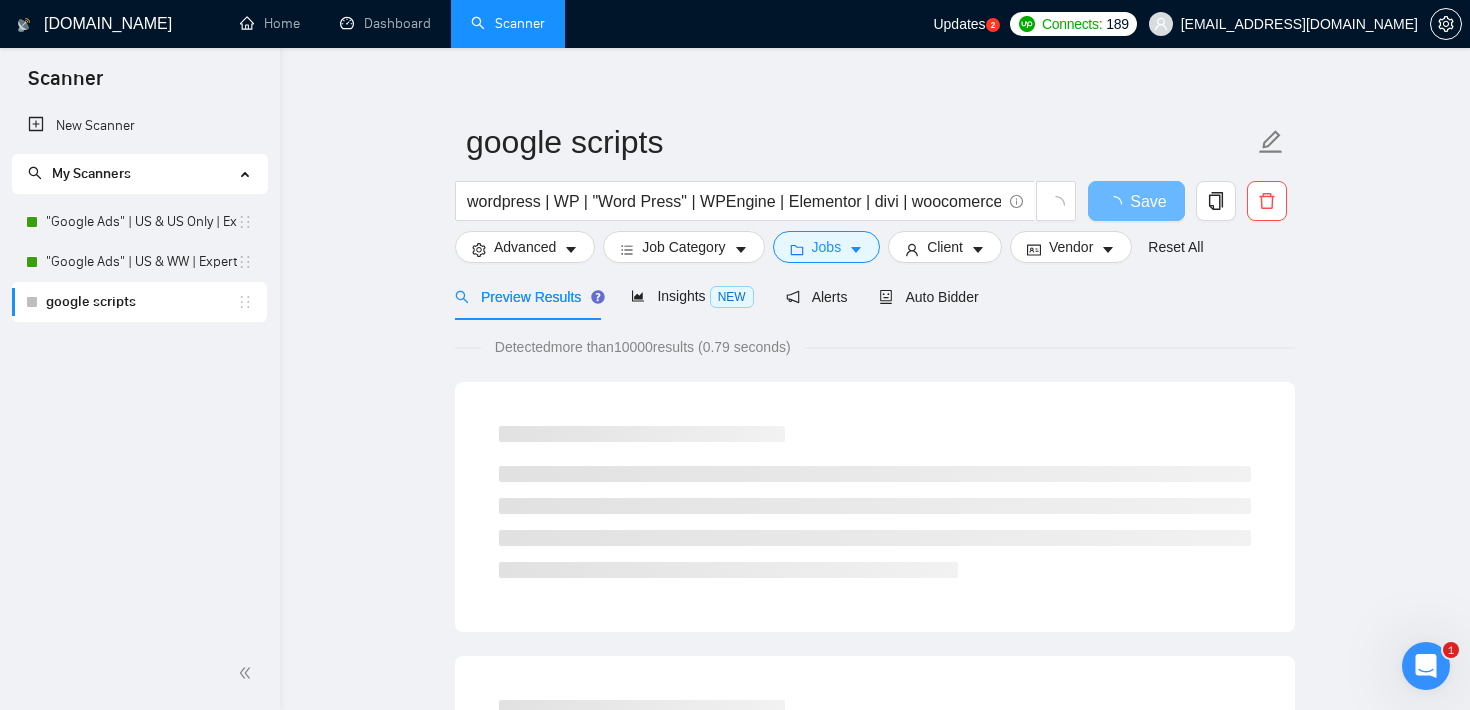 scroll, scrollTop: 59, scrollLeft: 0, axis: vertical 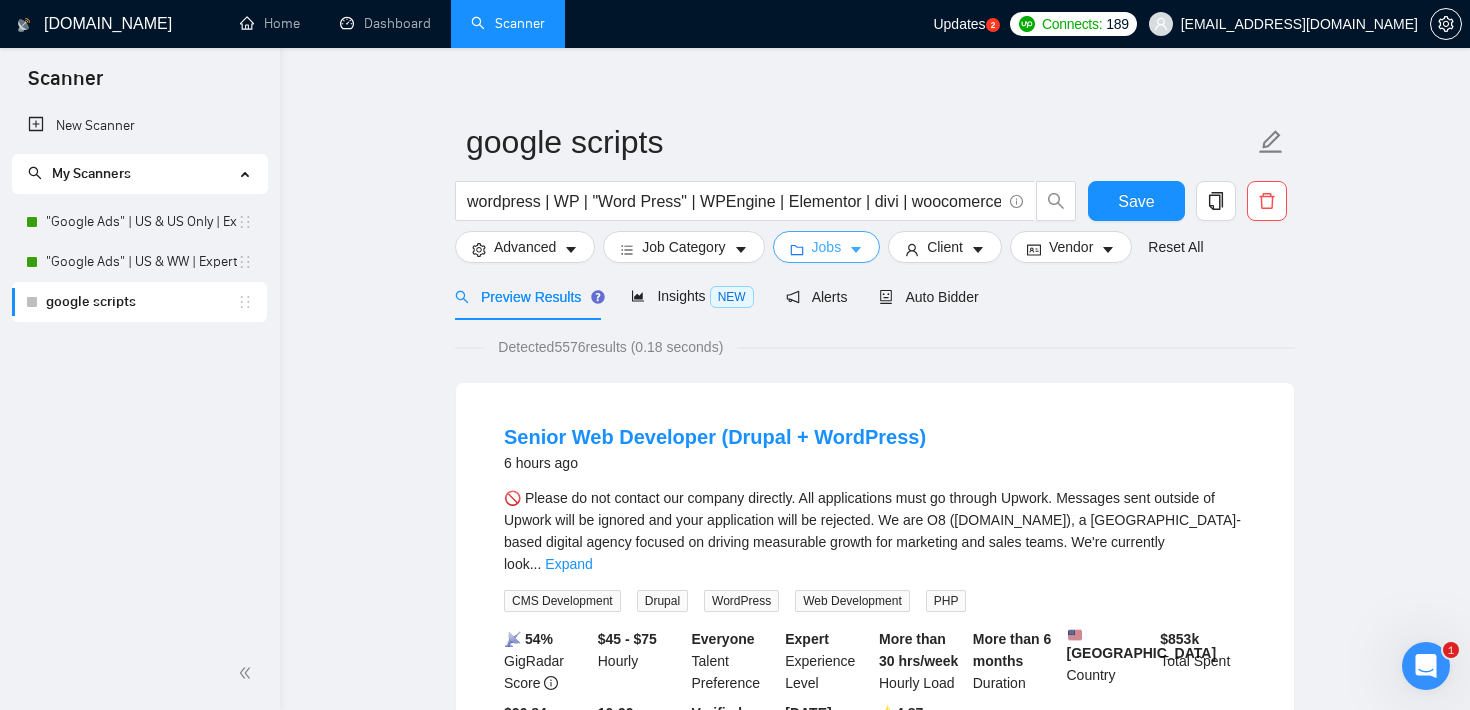 click on "Jobs" at bounding box center [827, 247] 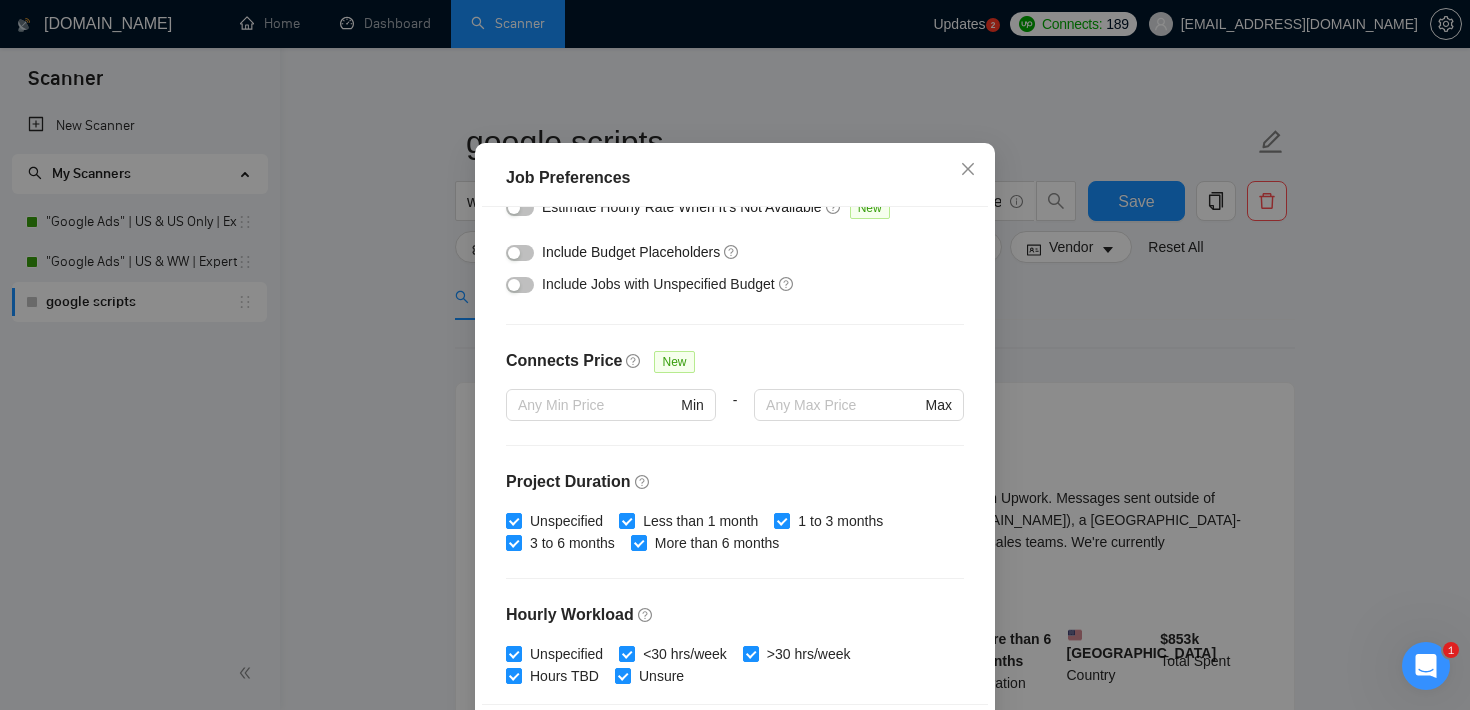 scroll, scrollTop: 409, scrollLeft: 0, axis: vertical 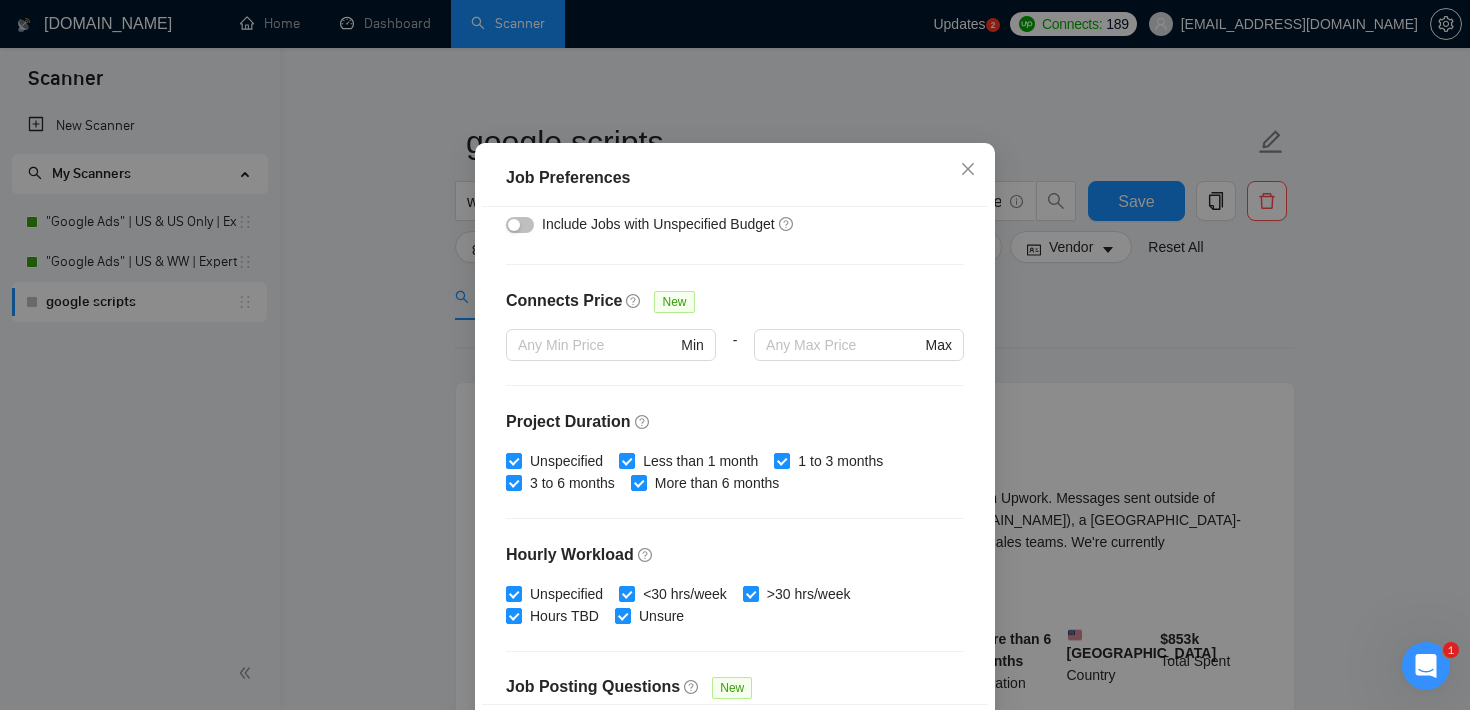 click on "Job Preferences Budget Project Type All Fixed Price Hourly Rate   Fixed Price Budget $ 3000 Min - $ Max Estimate Fixed Price When It’s Not Available New   Hourly Rate Price Budget $ 60 Min - $ Max Estimate Hourly Rate When It’s Not Available New Include Budget Placeholders Include Jobs with Unspecified Budget   Connects Price New Min - Max Project Duration   Unspecified Less than 1 month 1 to 3 months 3 to 6 months More than 6 months Hourly Workload   Unspecified <30 hrs/week >30 hrs/week Hours TBD Unsure Job Posting Questions New   Any posting questions Description Preferences Description Size New   Any description size Reset OK" at bounding box center (735, 355) 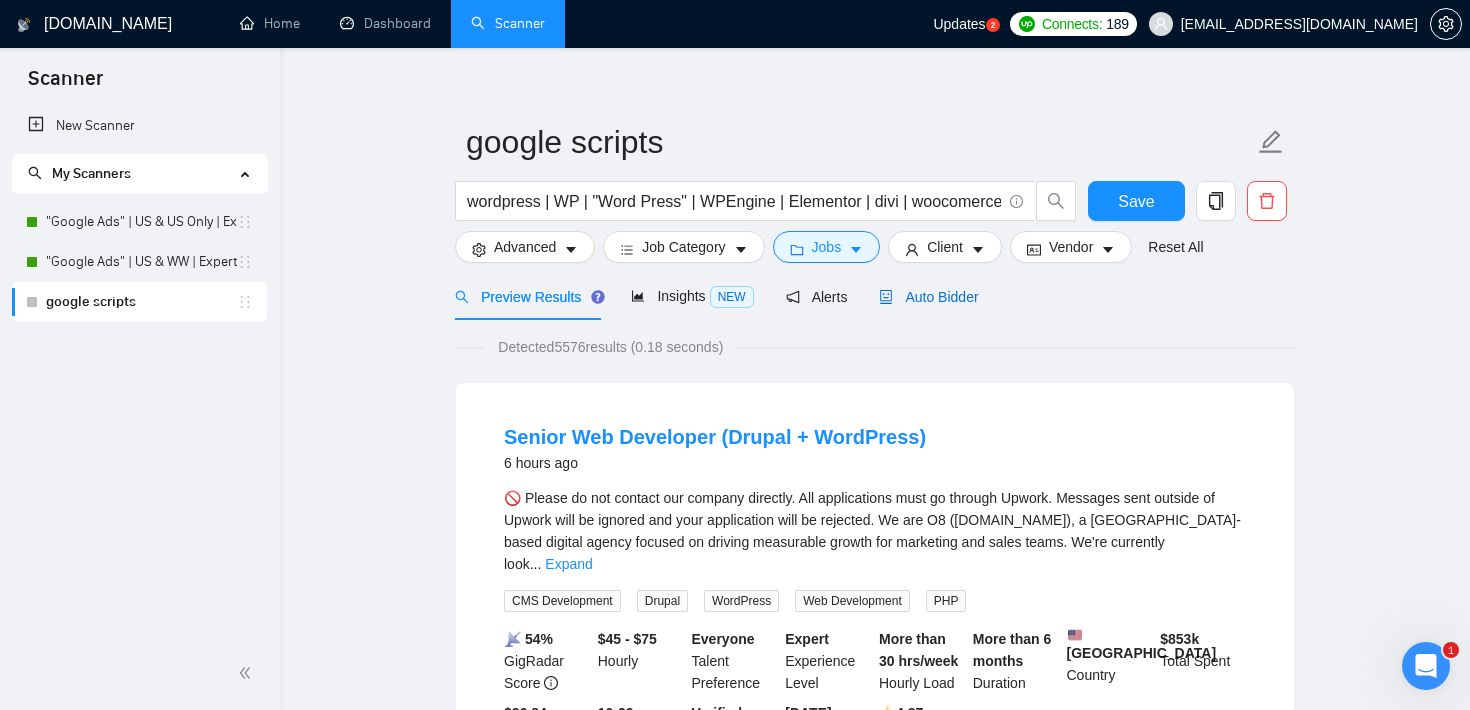 click on "Auto Bidder" at bounding box center (928, 297) 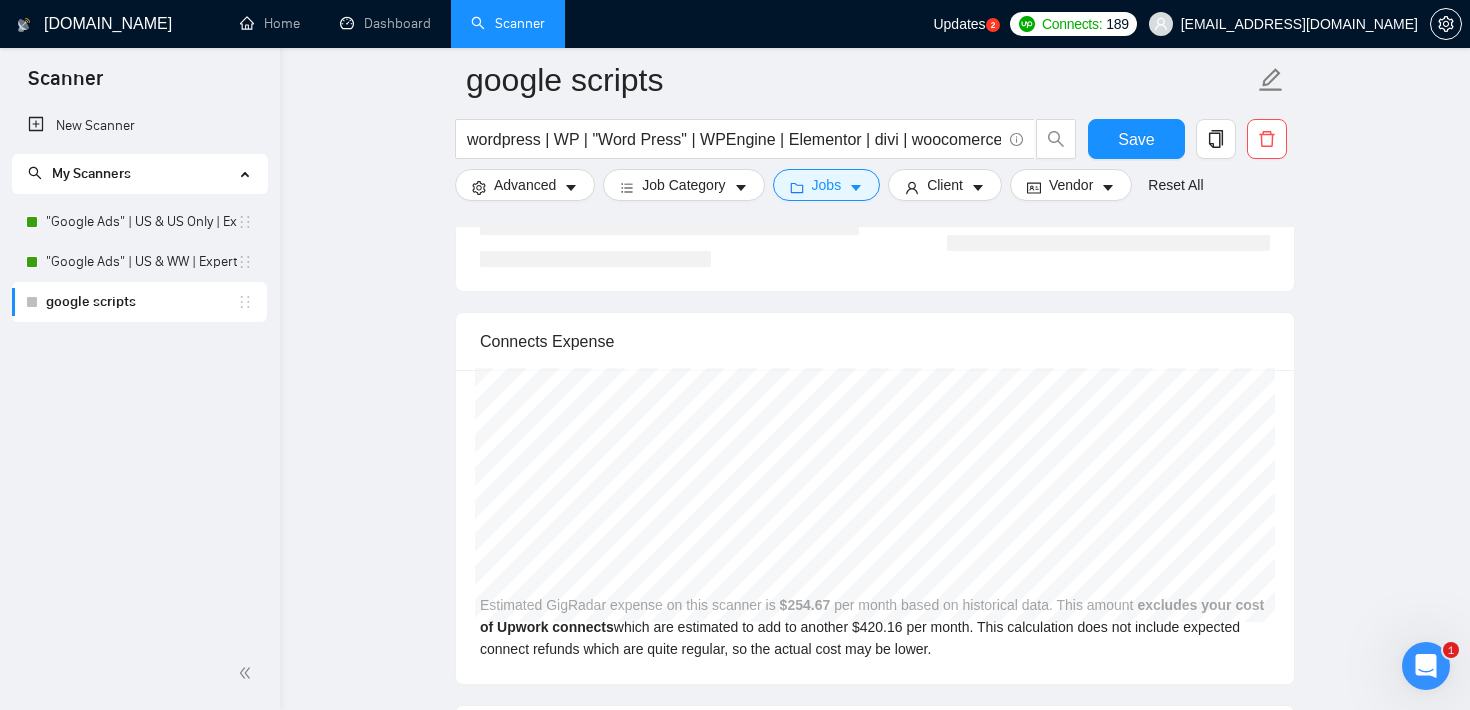 scroll, scrollTop: 3208, scrollLeft: 0, axis: vertical 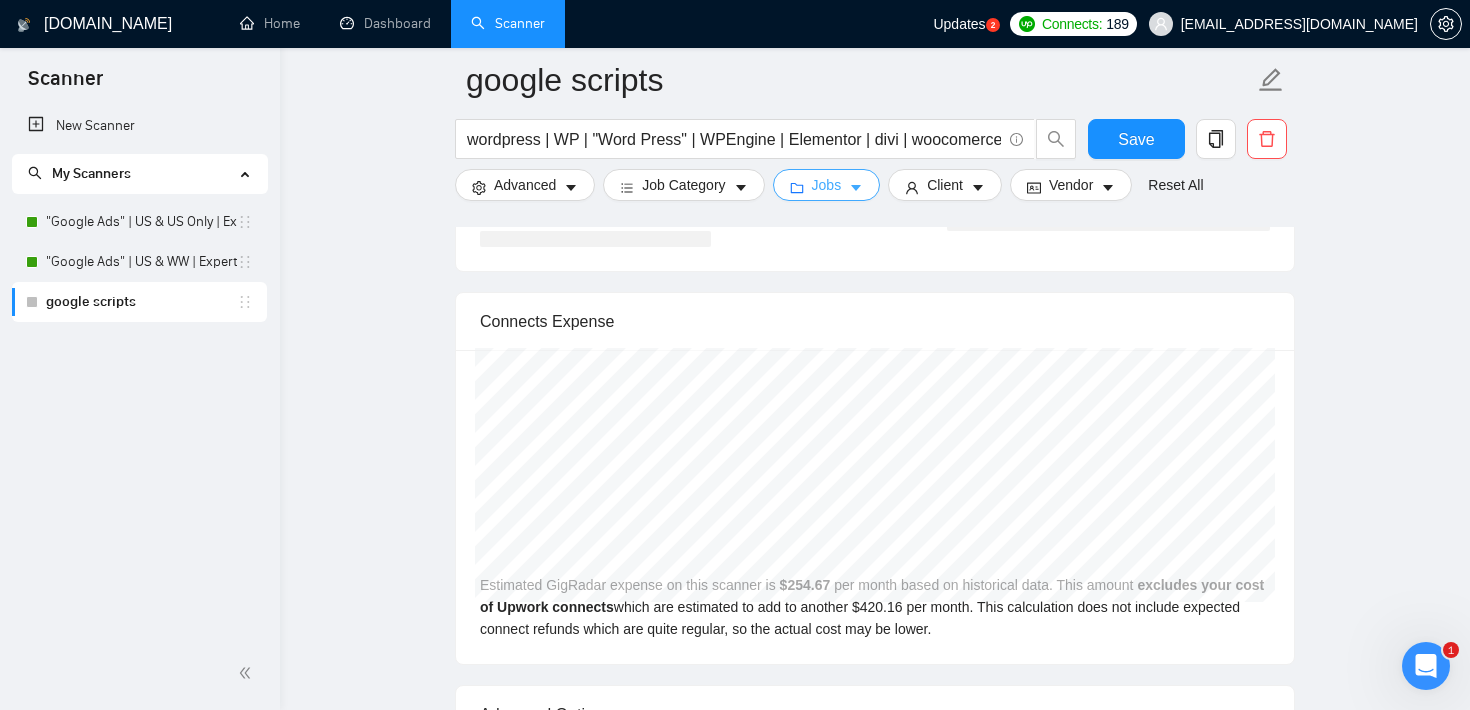 click on "Jobs" at bounding box center [827, 185] 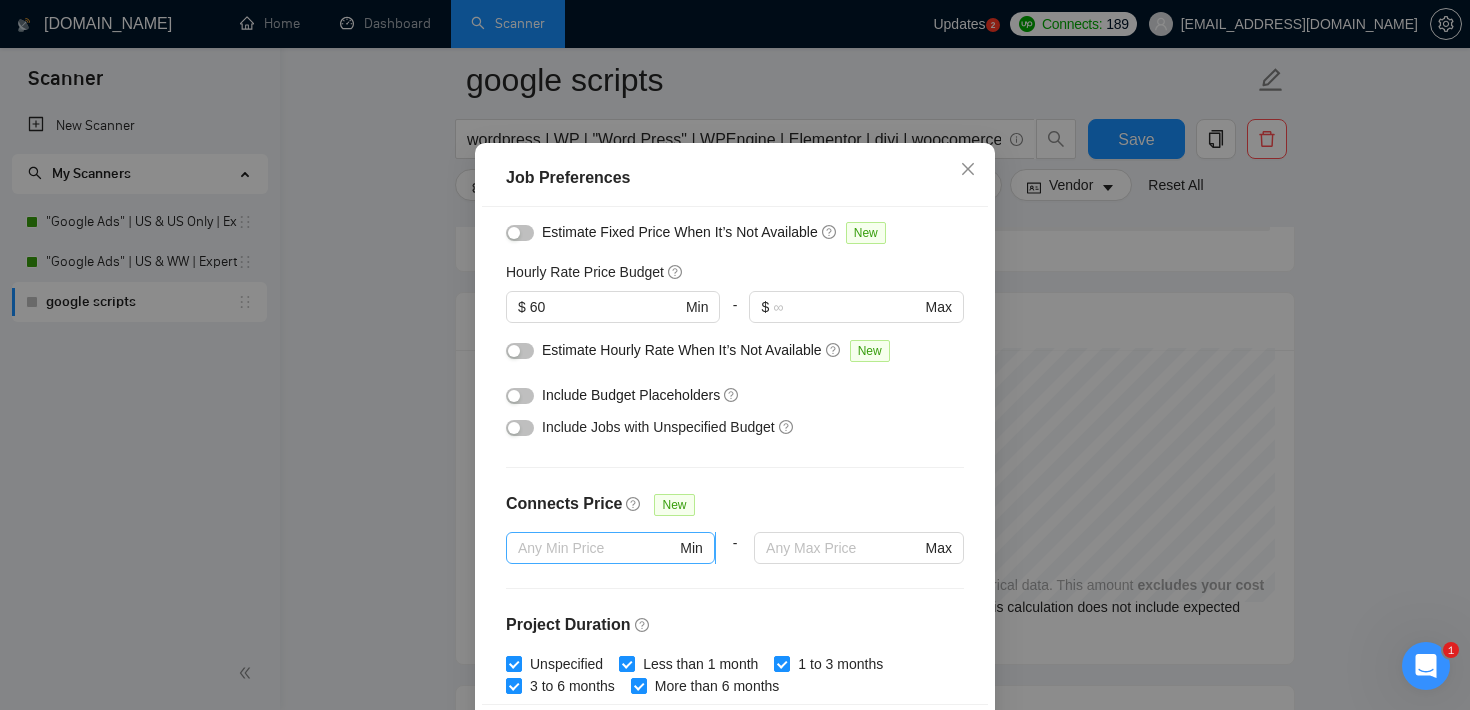 scroll, scrollTop: 205, scrollLeft: 0, axis: vertical 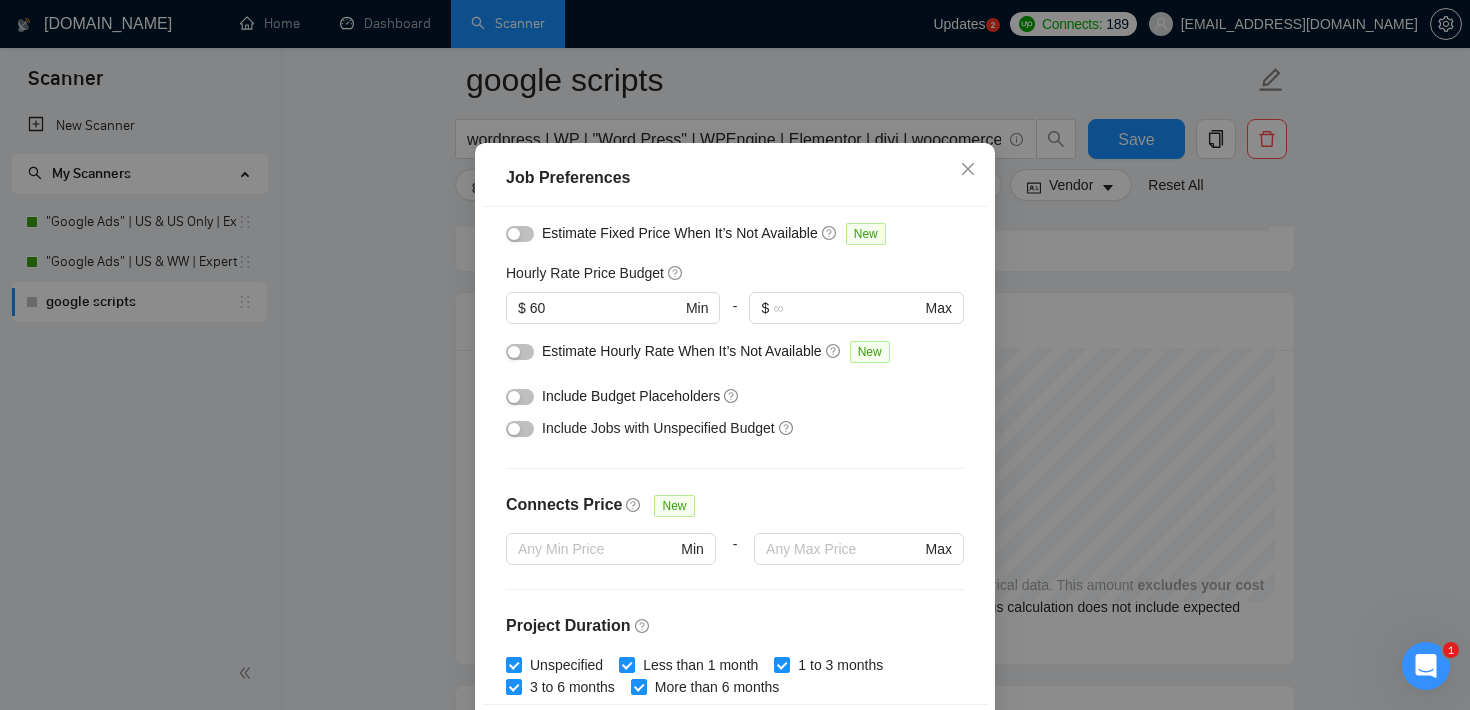 click at bounding box center [514, 429] 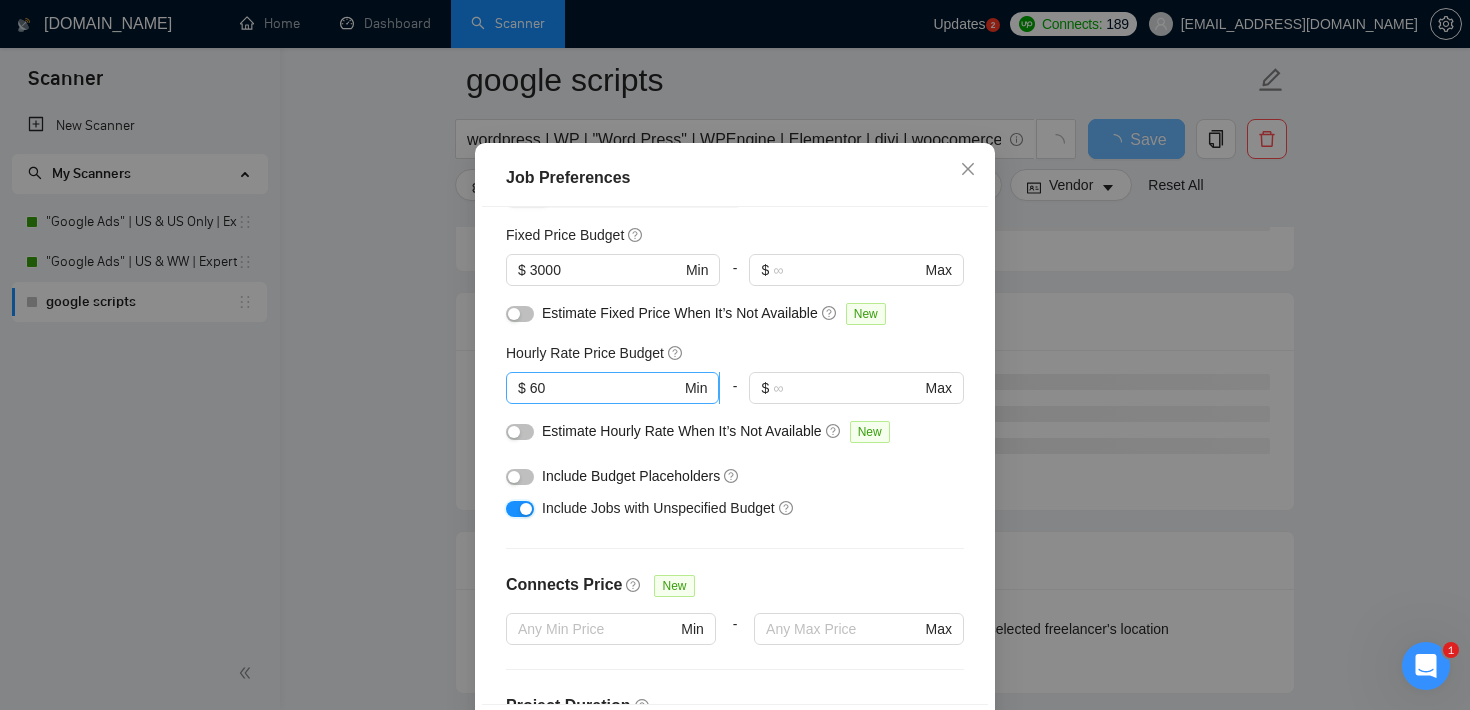 scroll, scrollTop: 91, scrollLeft: 0, axis: vertical 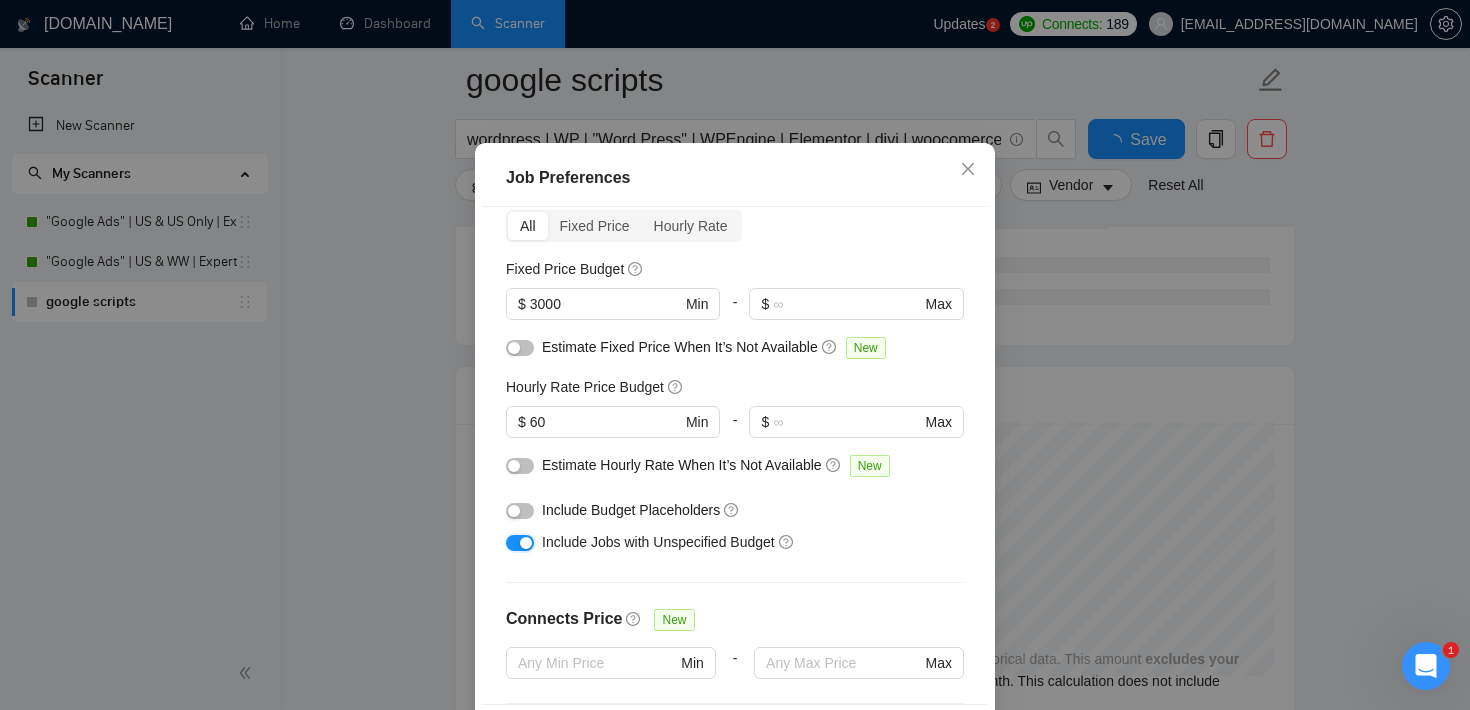 type 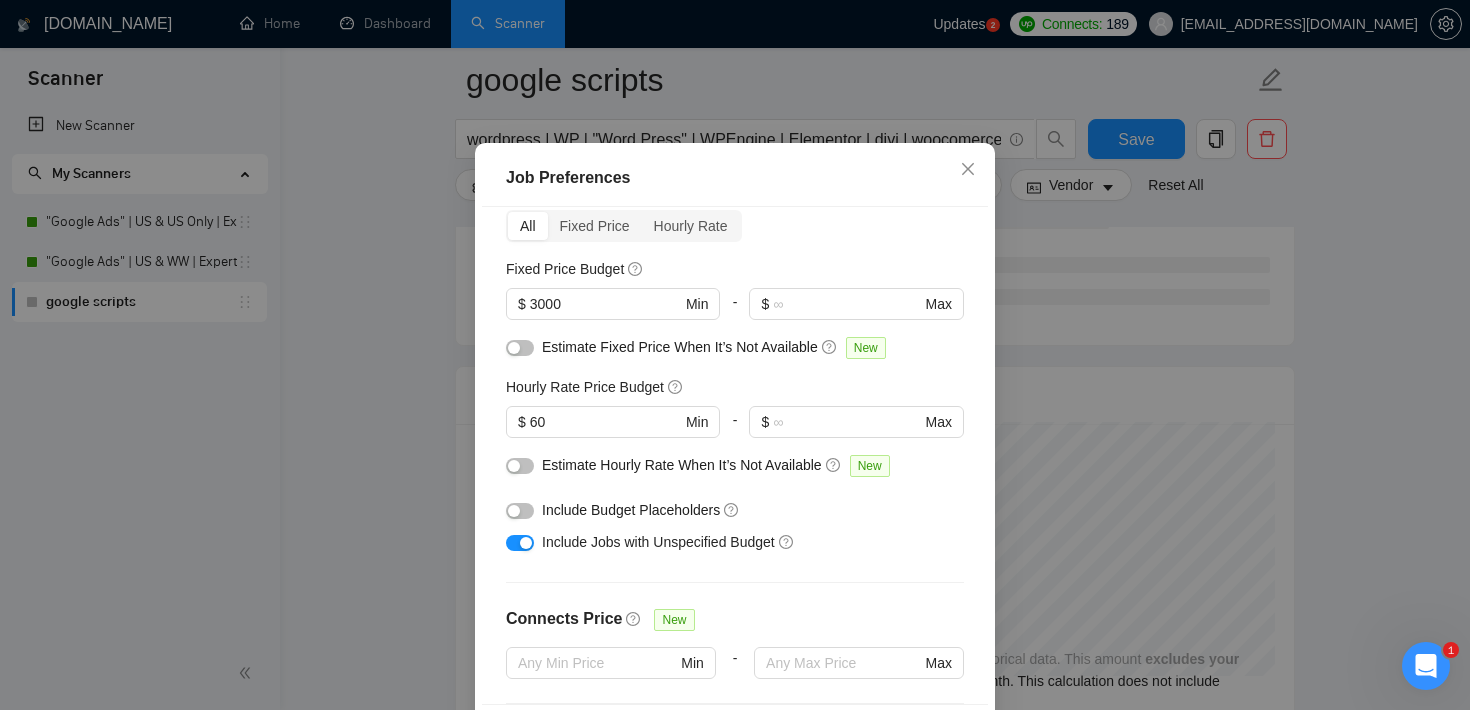 click at bounding box center (520, 348) 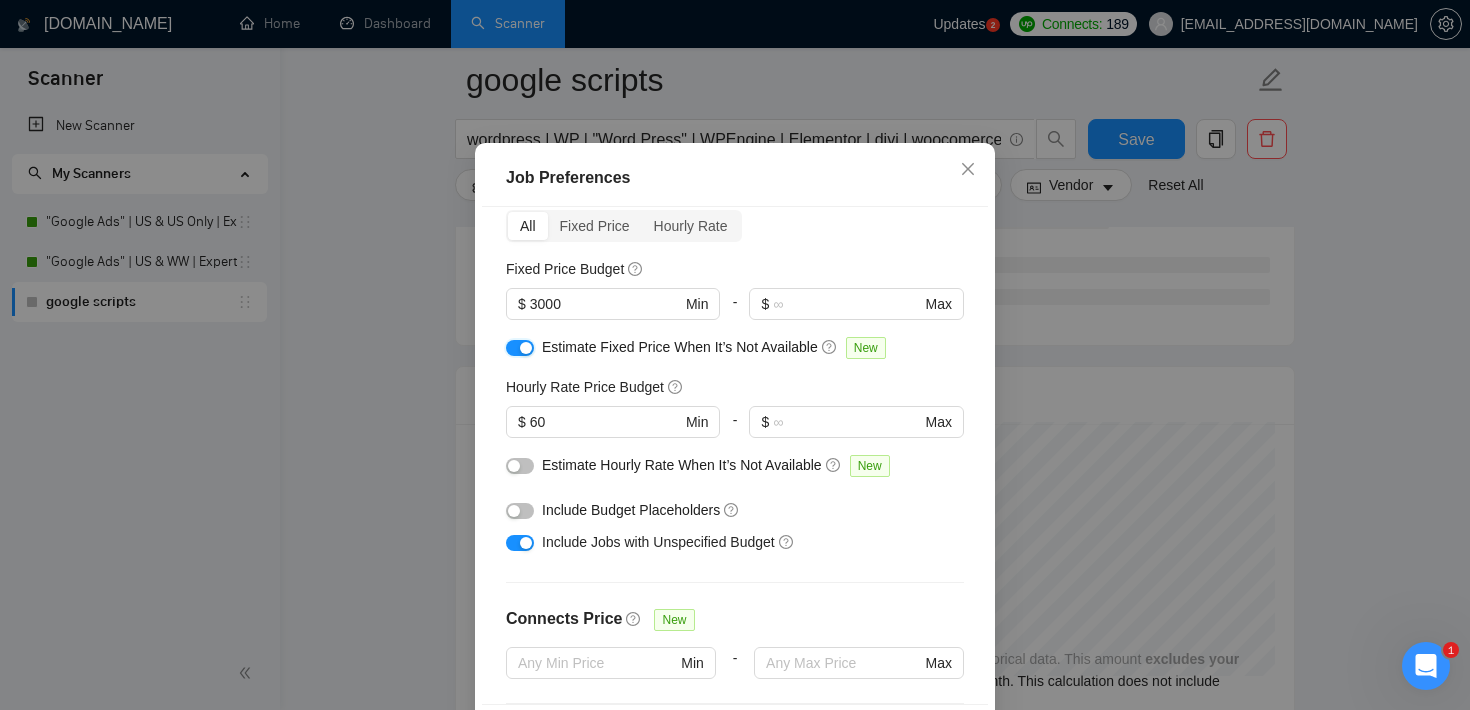 scroll, scrollTop: 630, scrollLeft: 0, axis: vertical 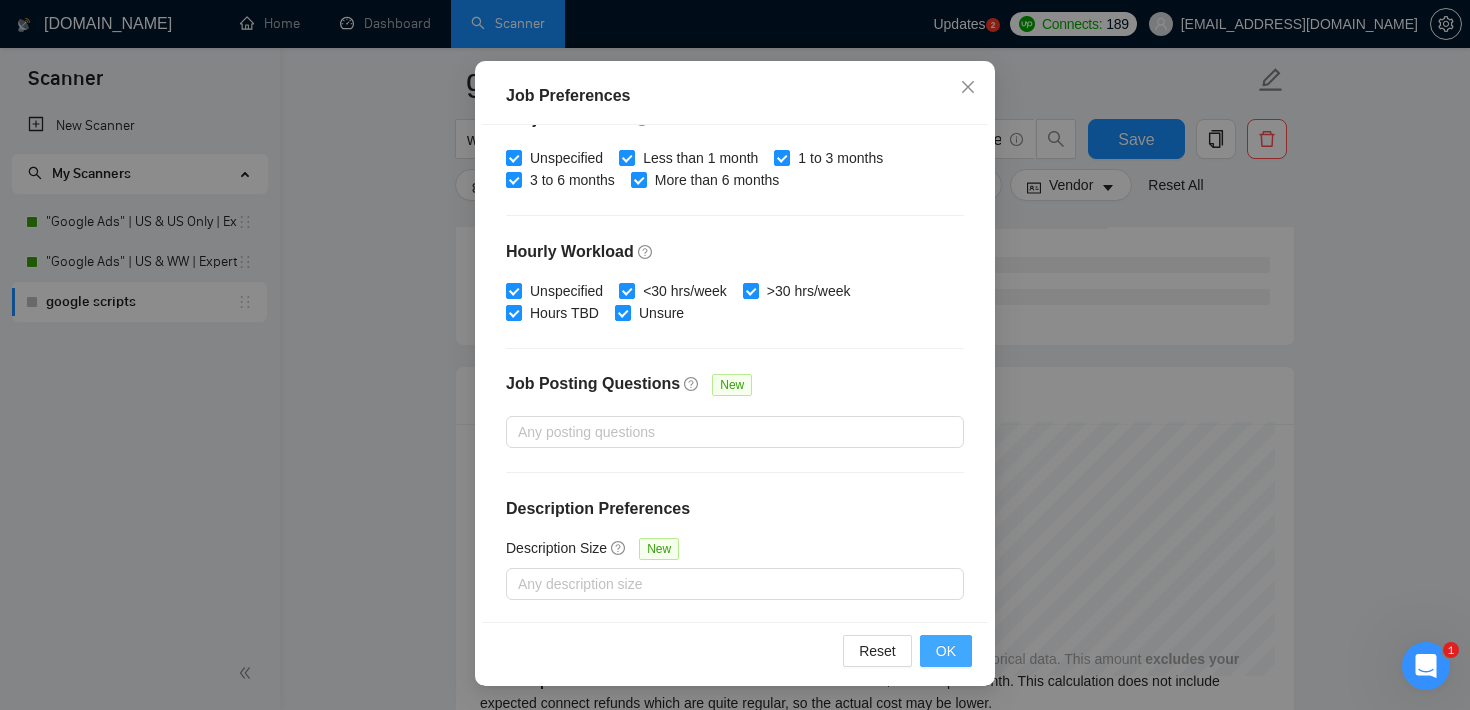 click on "OK" at bounding box center [946, 651] 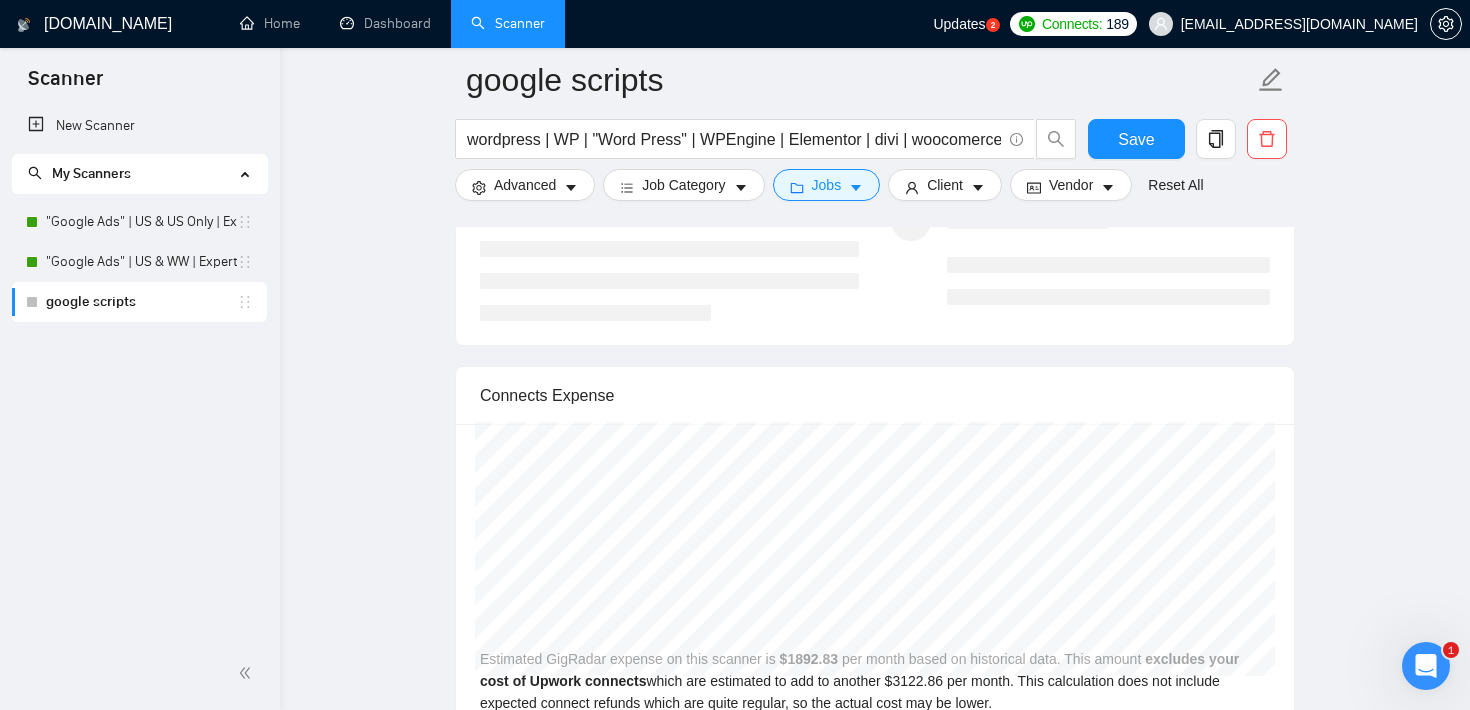 scroll, scrollTop: 59, scrollLeft: 0, axis: vertical 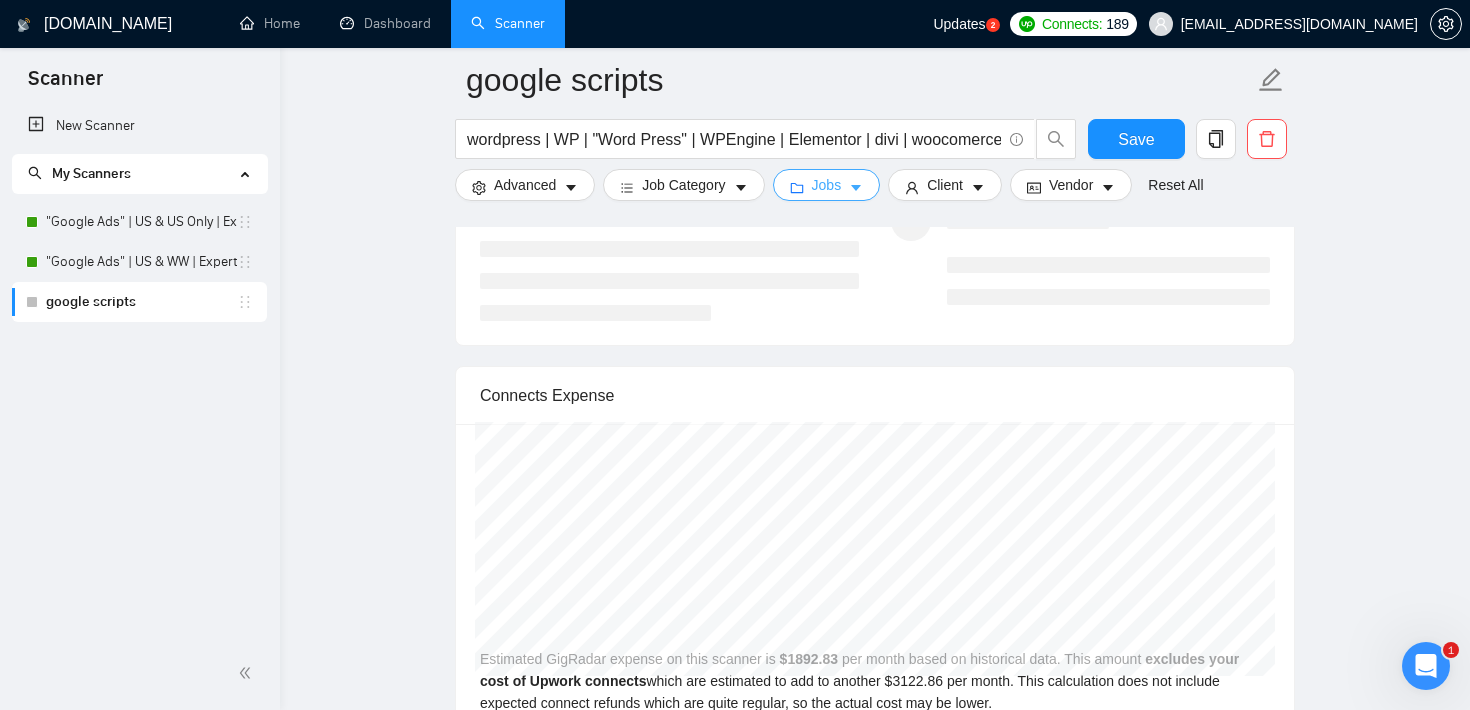 click on "Jobs" at bounding box center [827, 185] 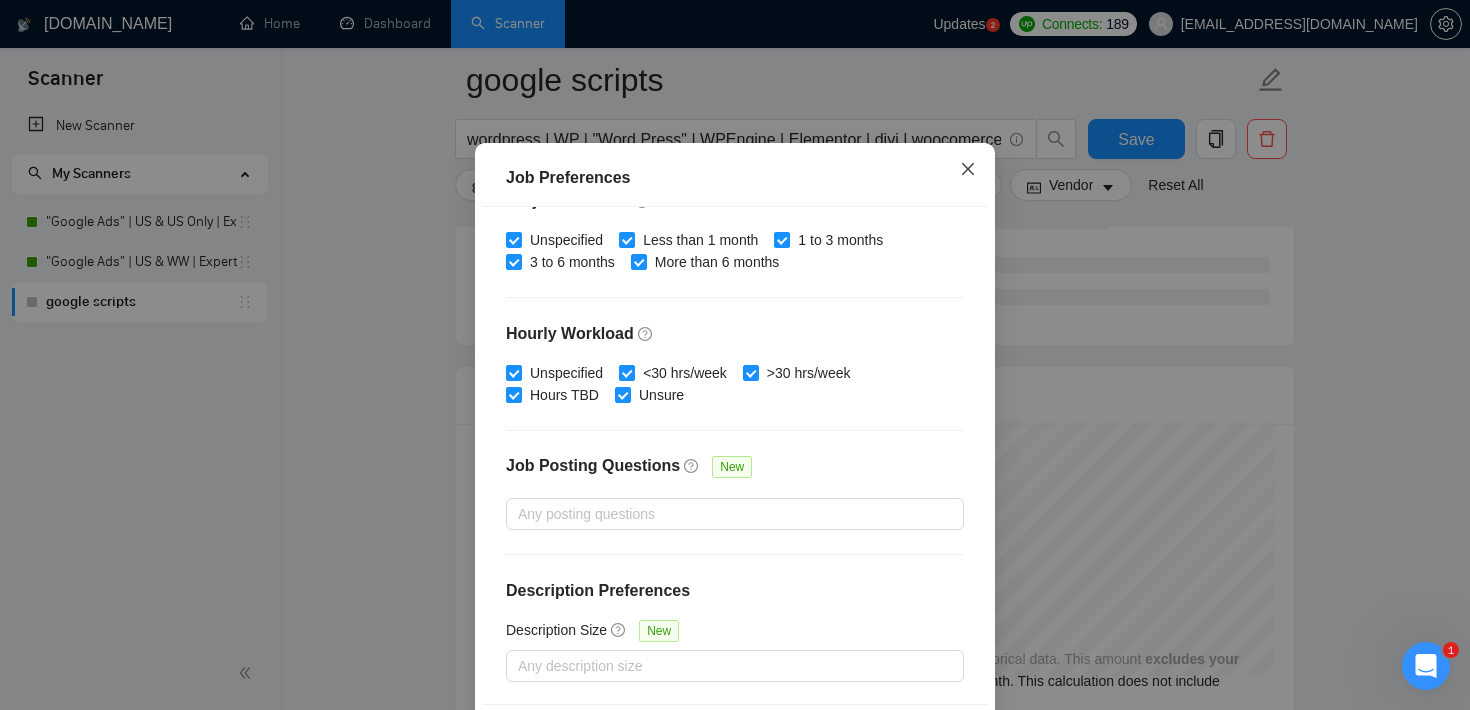 click 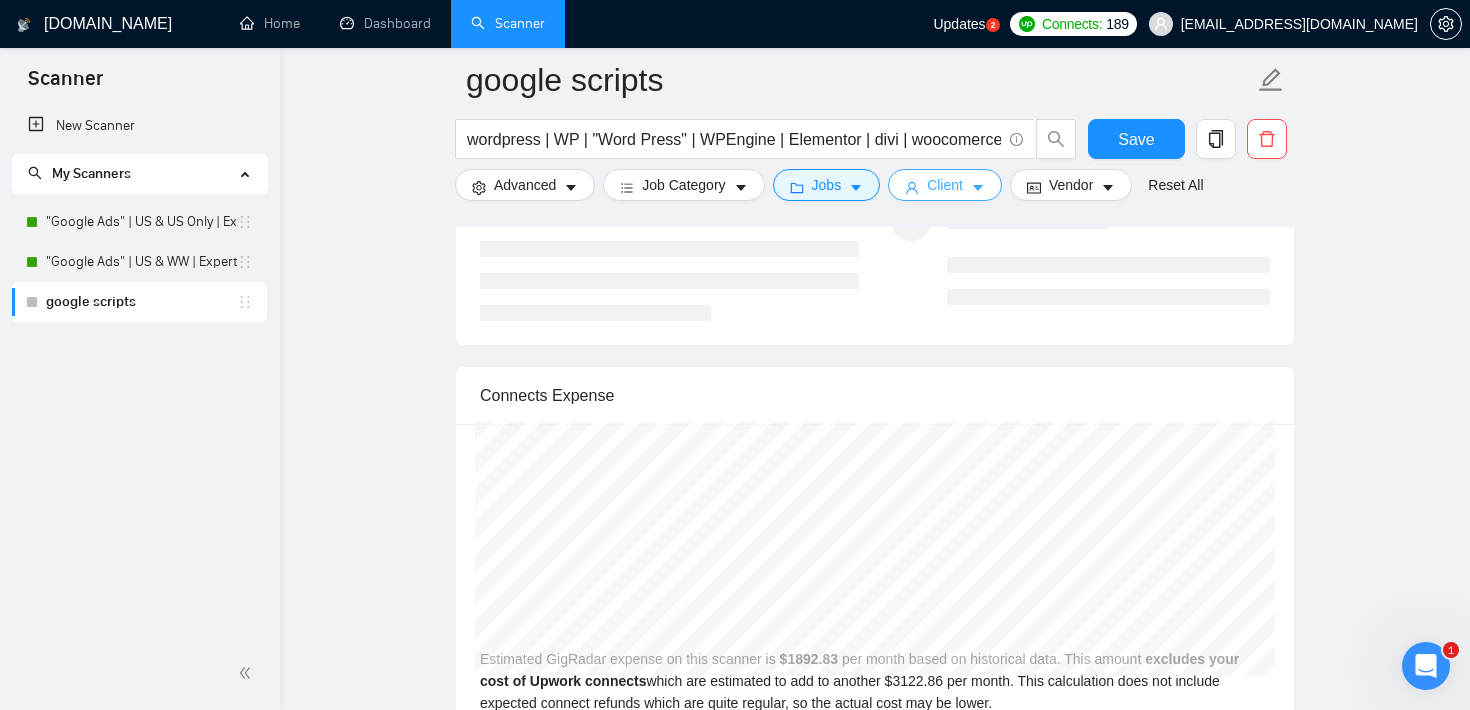 click 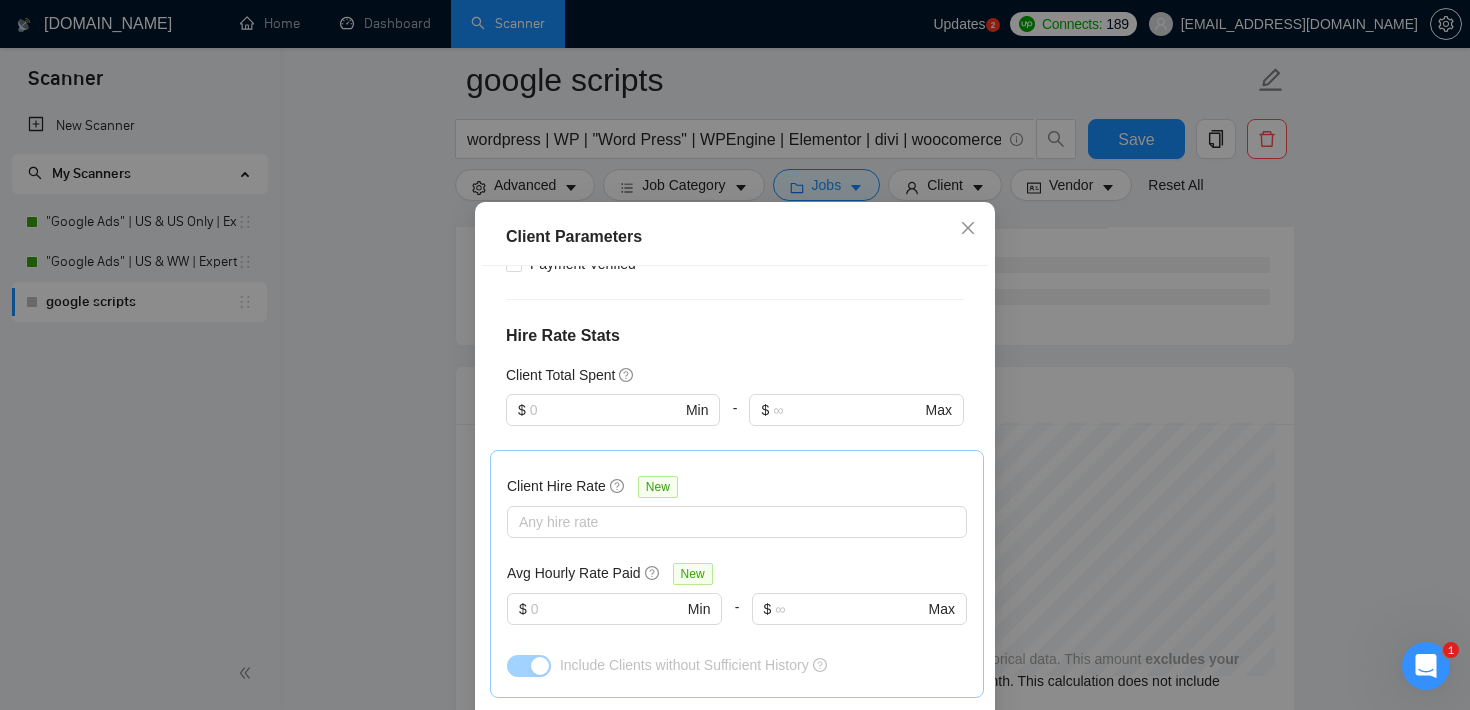 scroll, scrollTop: 442, scrollLeft: 0, axis: vertical 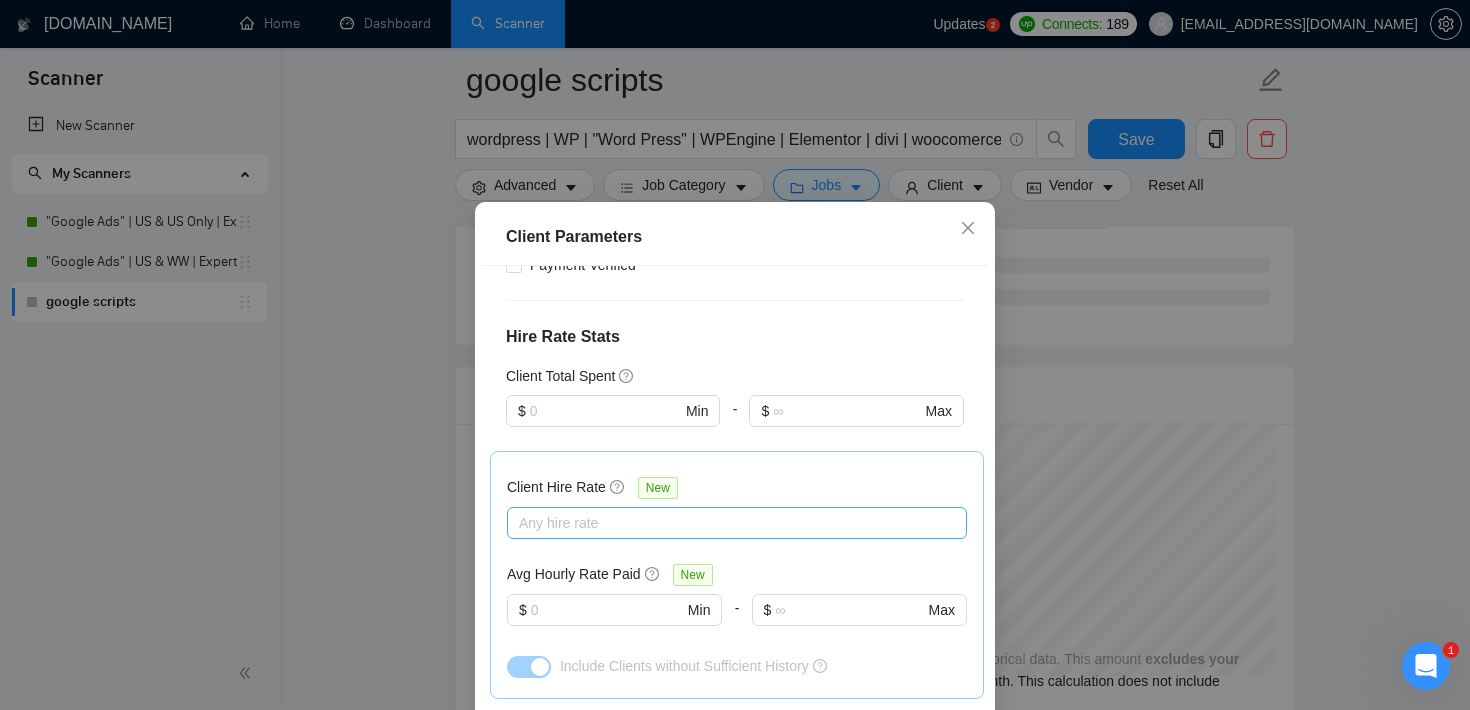 click at bounding box center (727, 523) 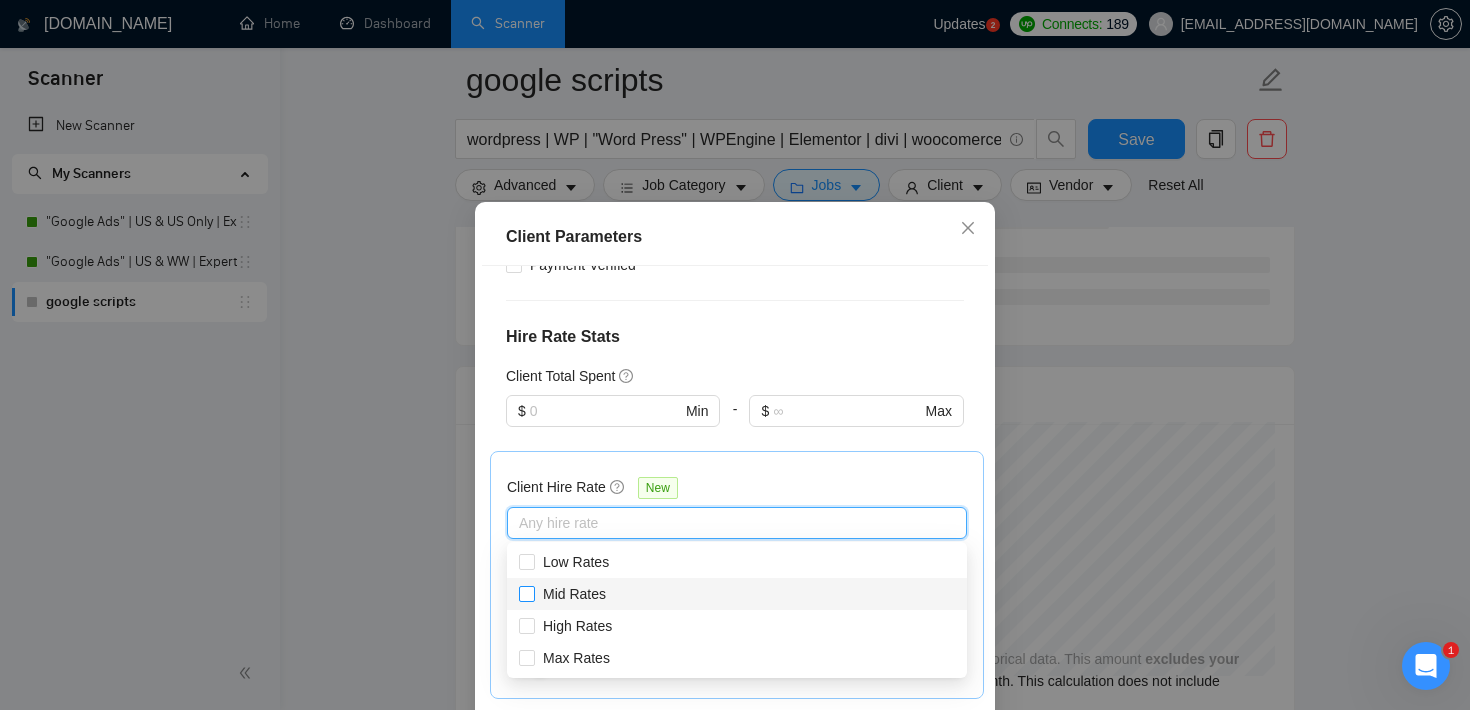 click on "Mid Rates" at bounding box center [526, 593] 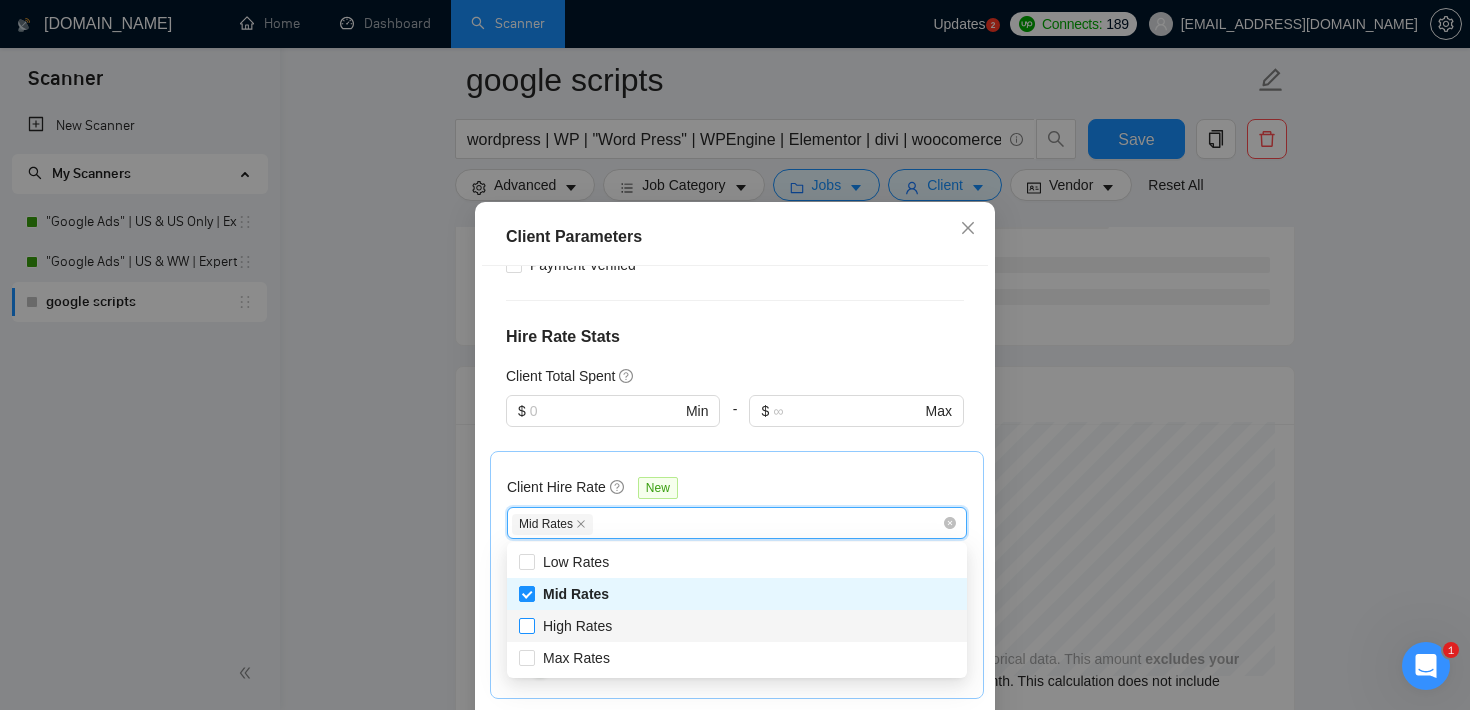 click on "High Rates" at bounding box center (526, 625) 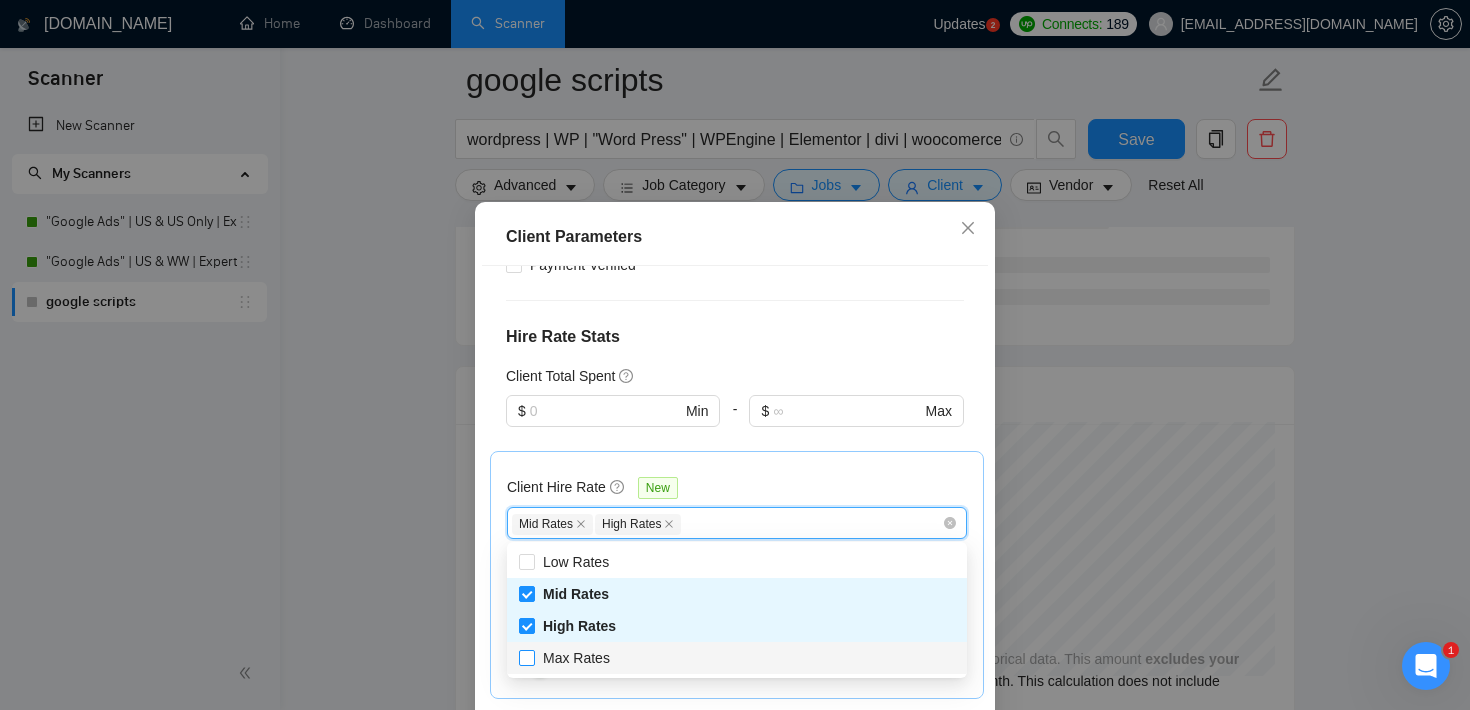click on "Max Rates" at bounding box center [526, 657] 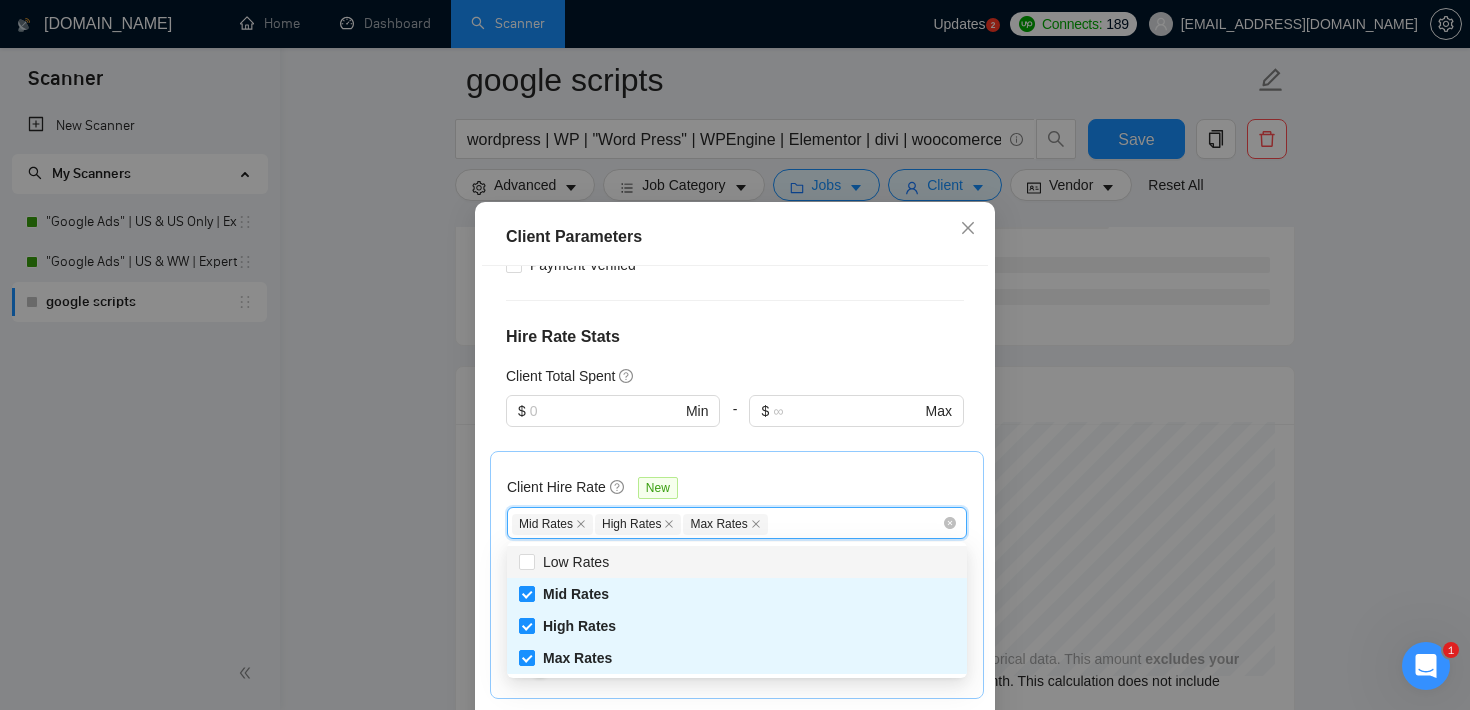click at bounding box center [613, 439] 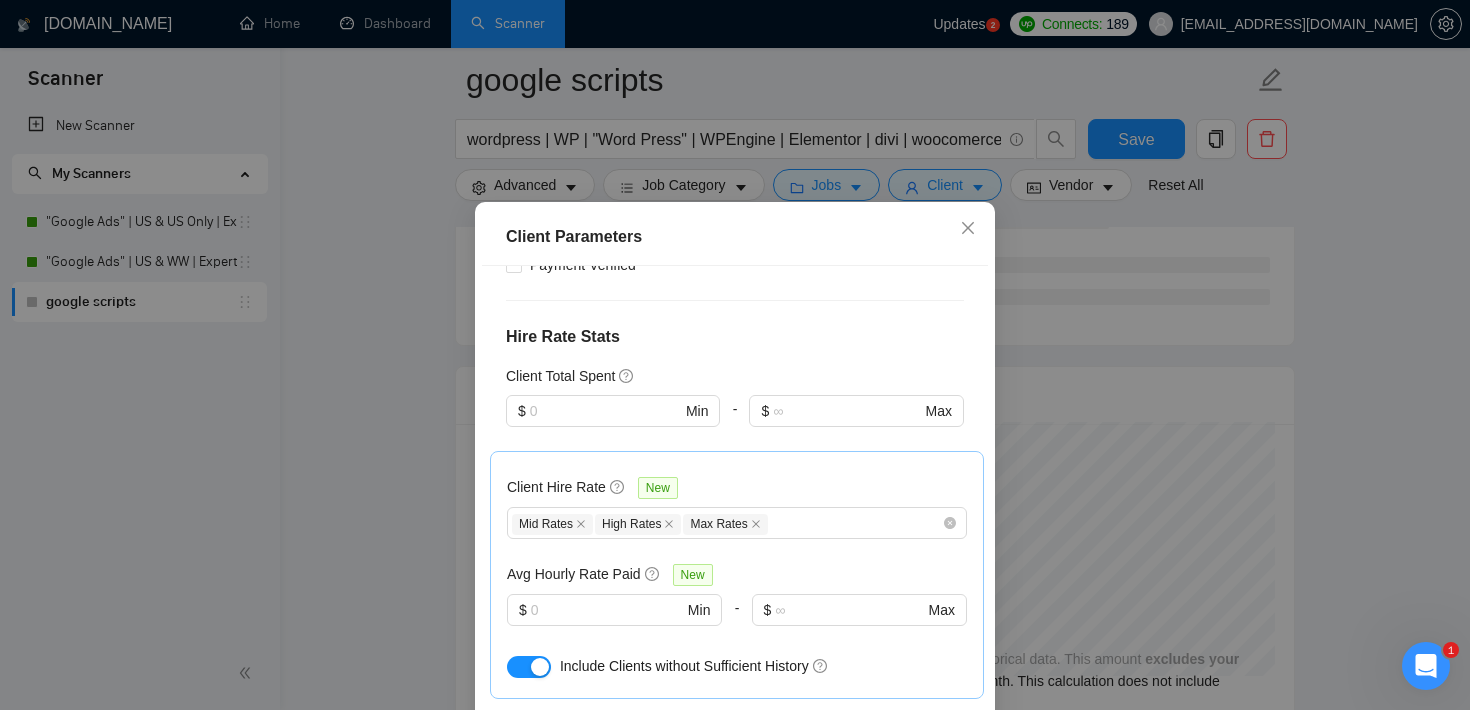 scroll, scrollTop: 516, scrollLeft: 0, axis: vertical 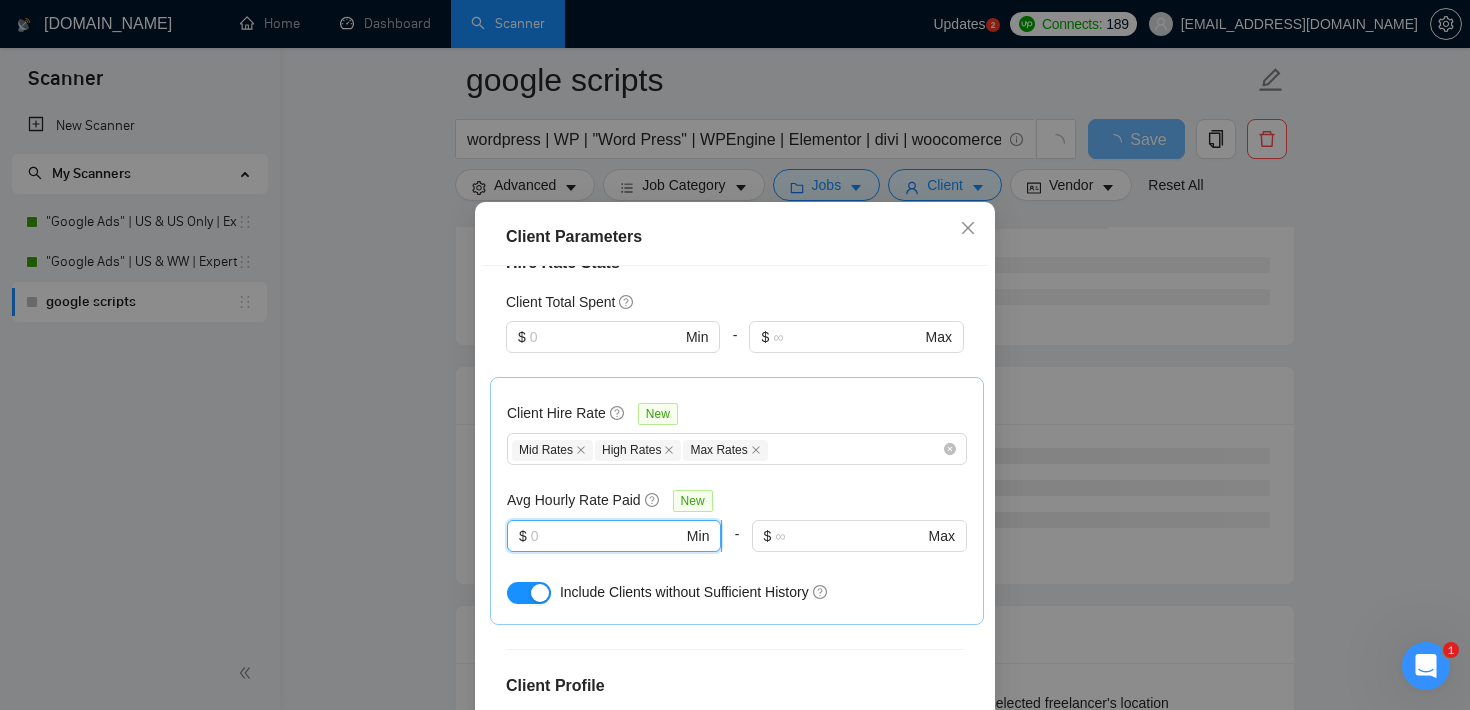 click at bounding box center (607, 536) 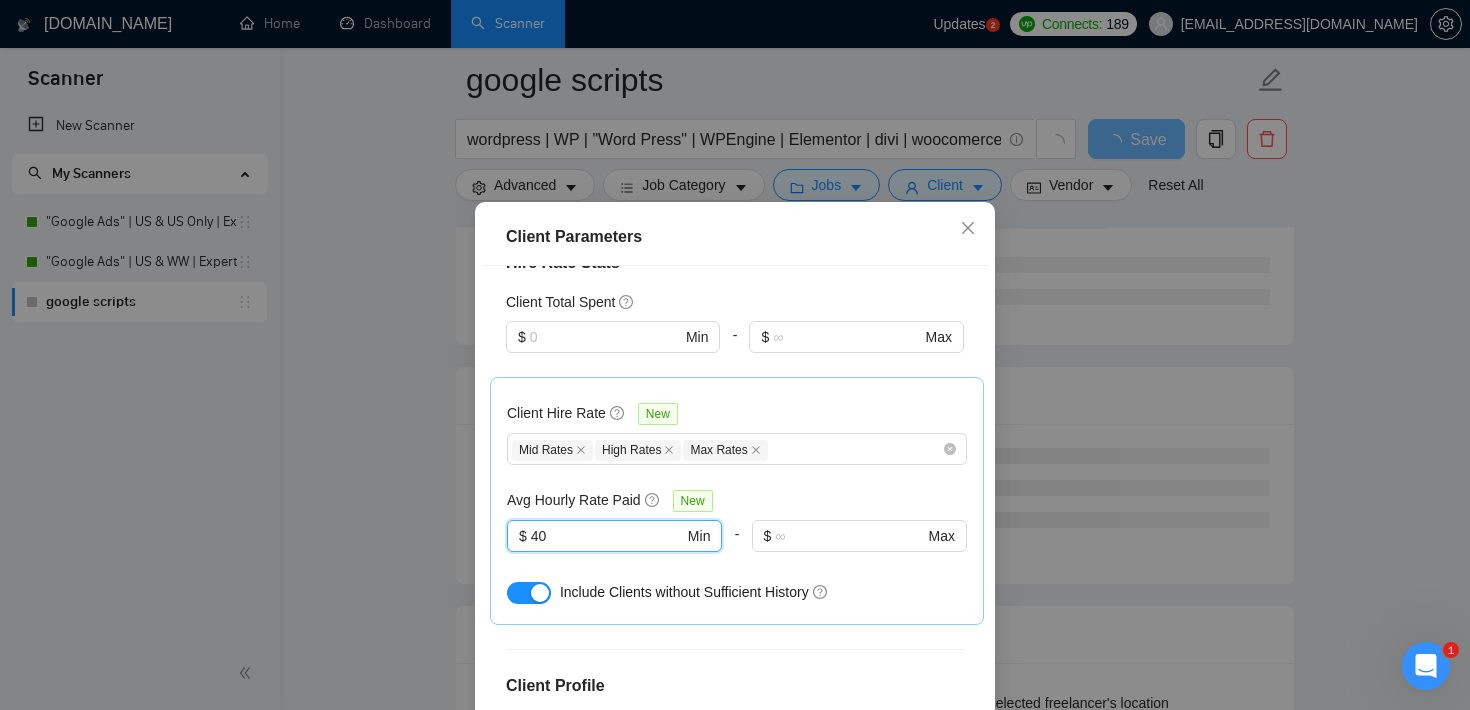type on "40" 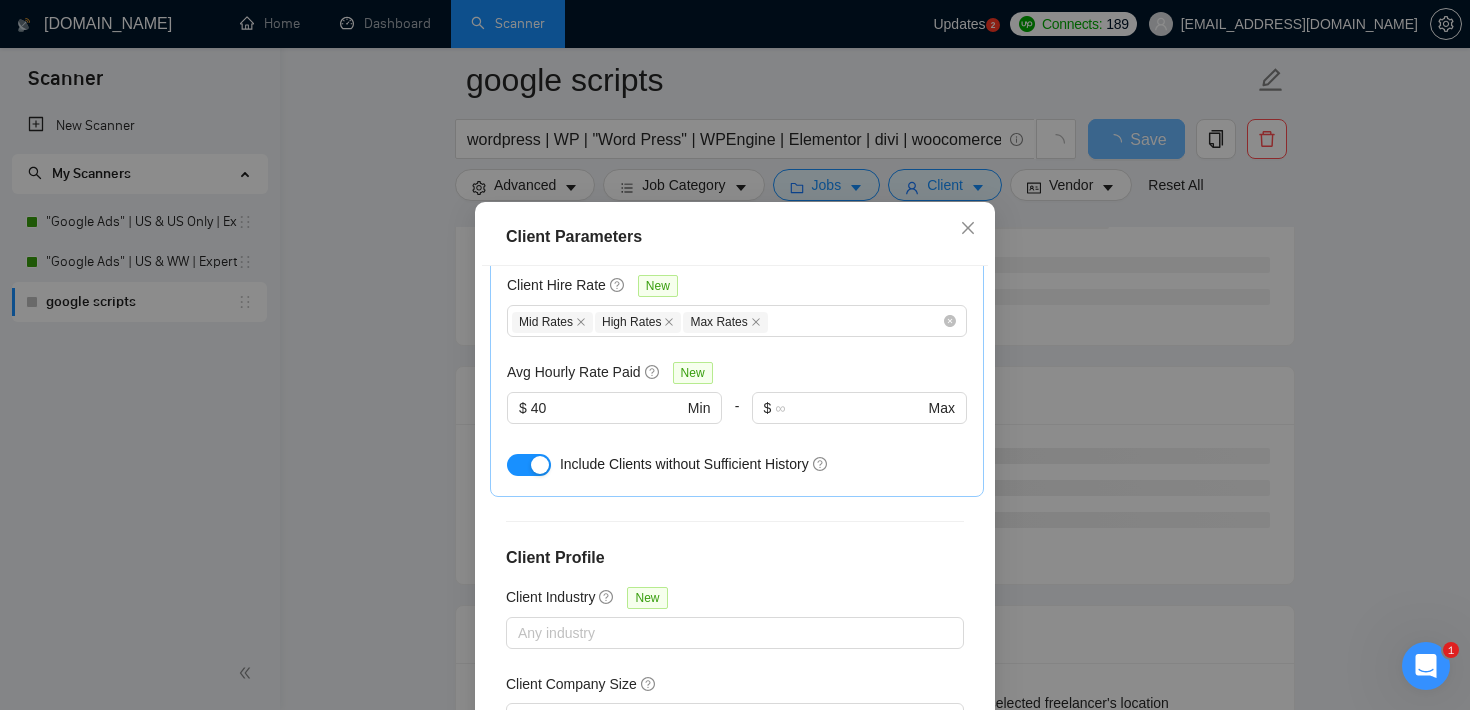 scroll, scrollTop: 749, scrollLeft: 0, axis: vertical 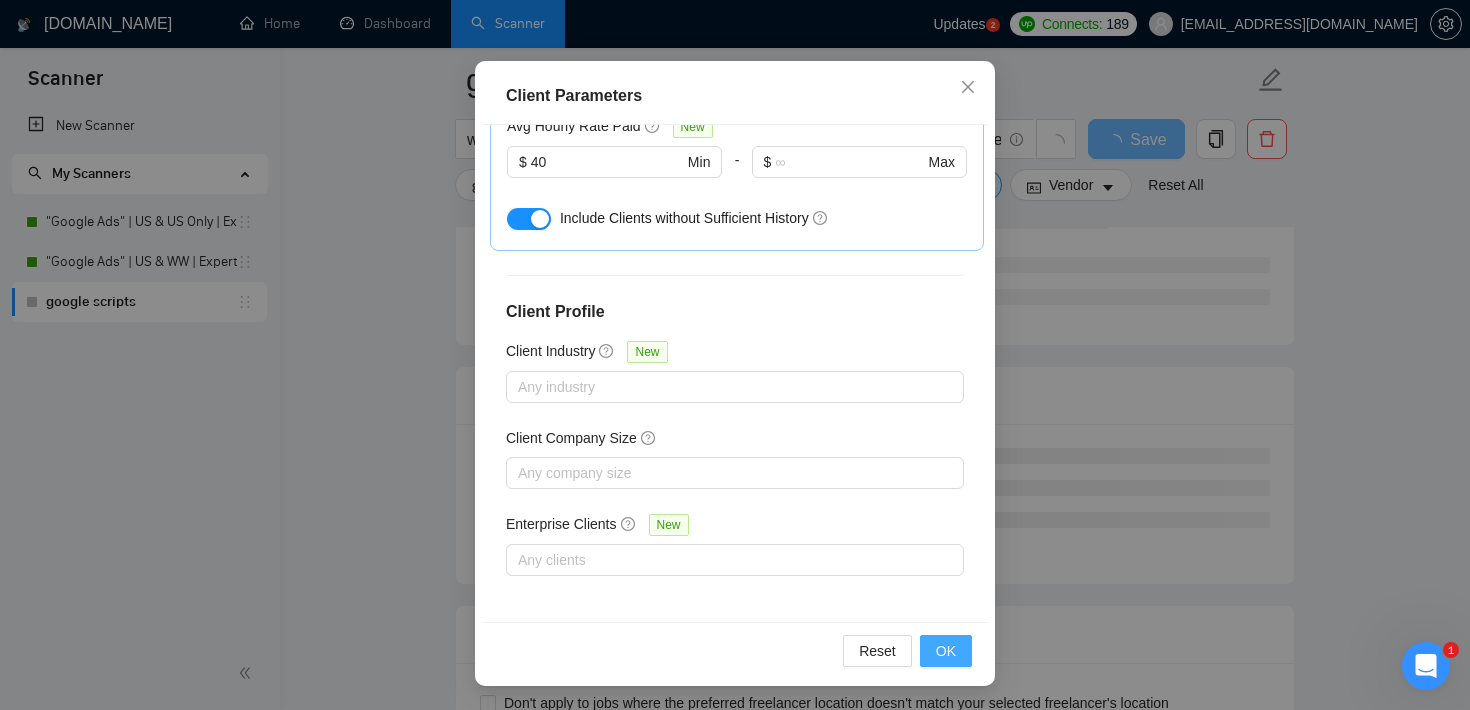 type 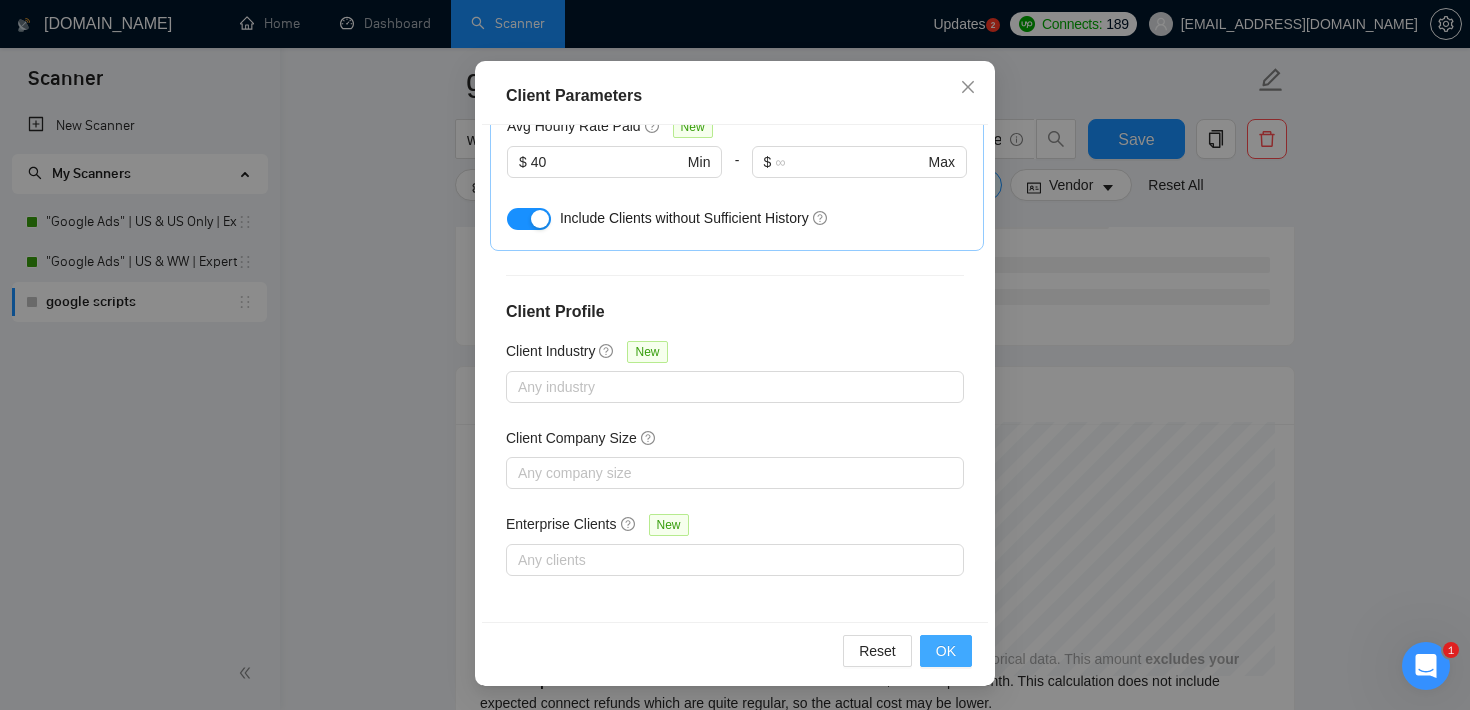click on "OK" at bounding box center (946, 651) 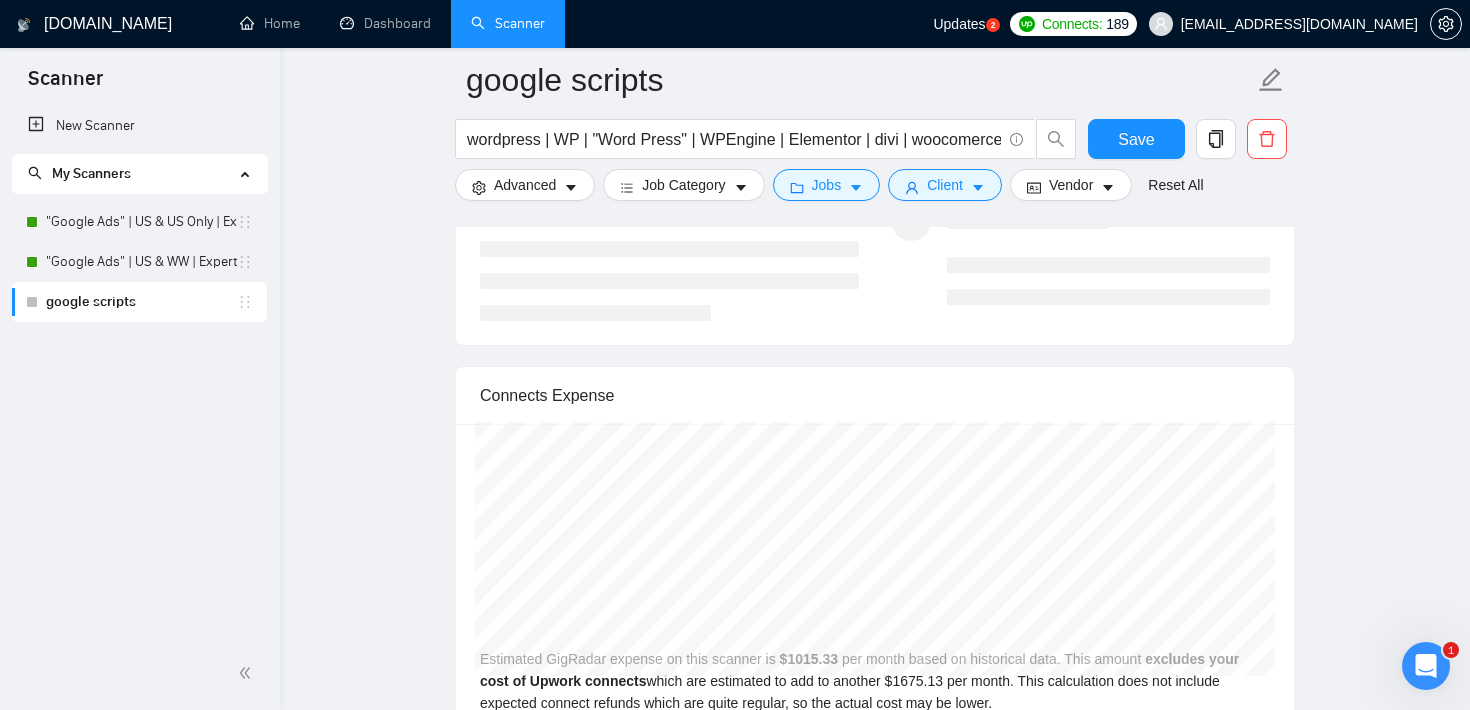 scroll, scrollTop: 59, scrollLeft: 0, axis: vertical 